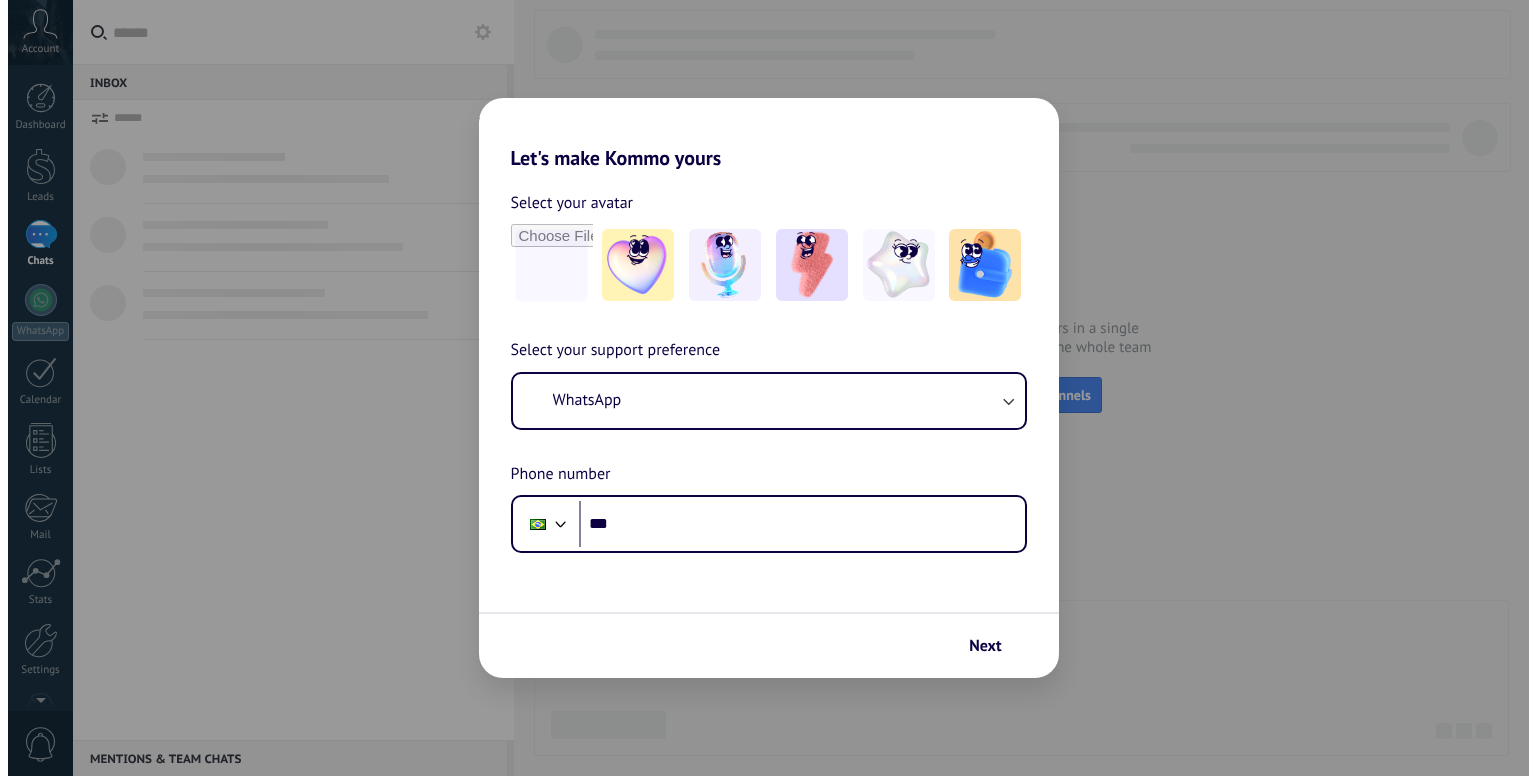 scroll, scrollTop: 0, scrollLeft: 0, axis: both 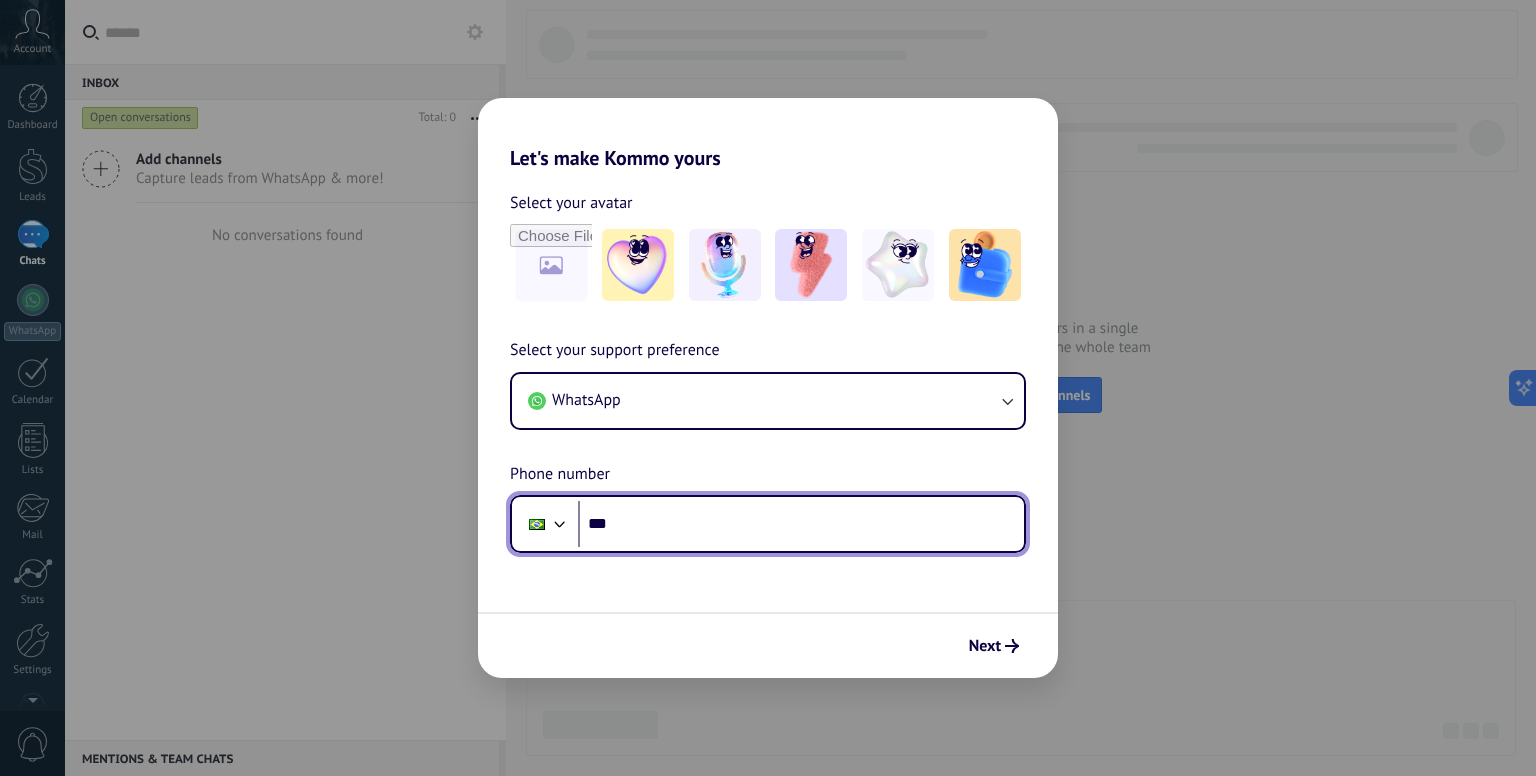 click on "***" at bounding box center [801, 524] 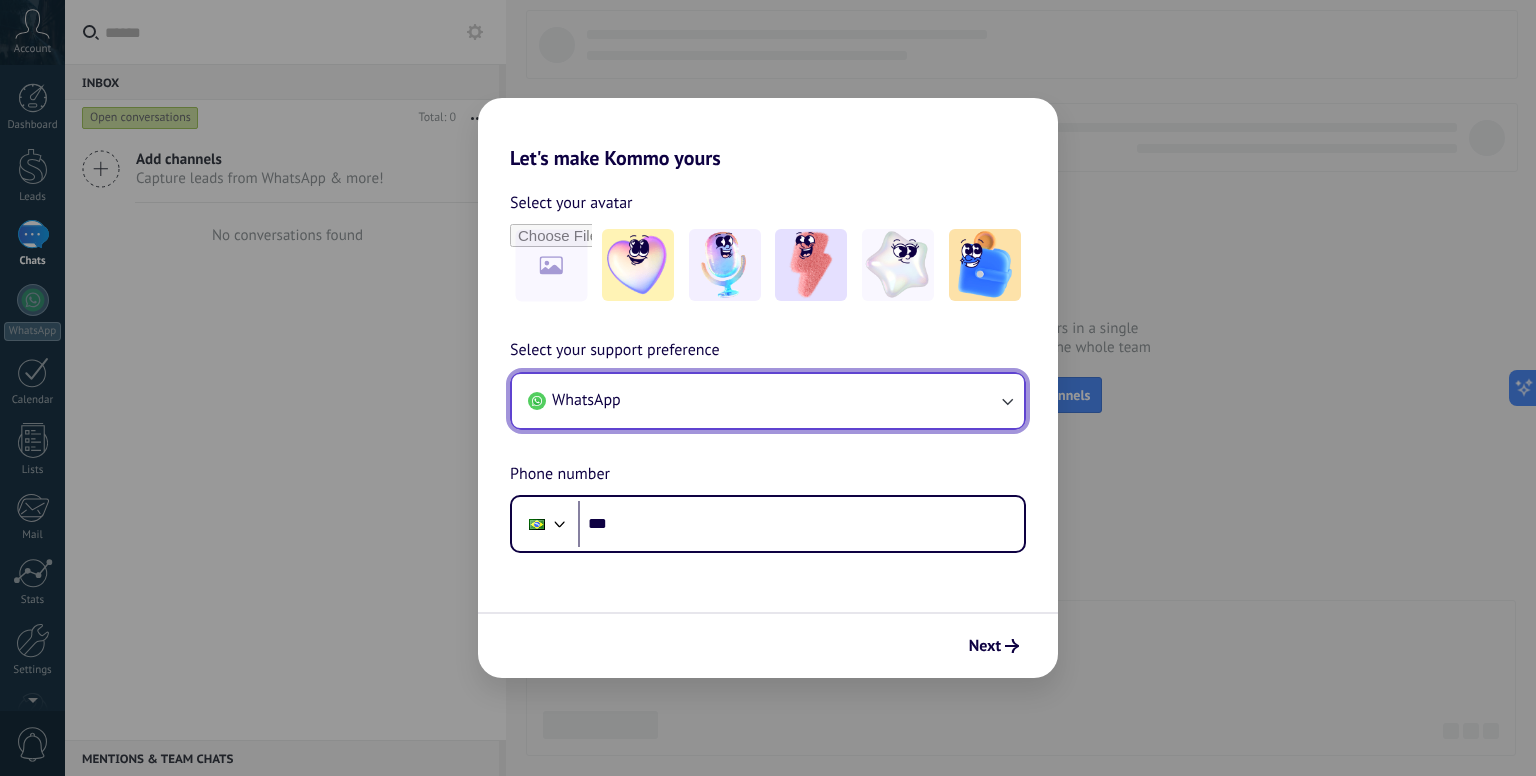 click on "WhatsApp" at bounding box center [768, 401] 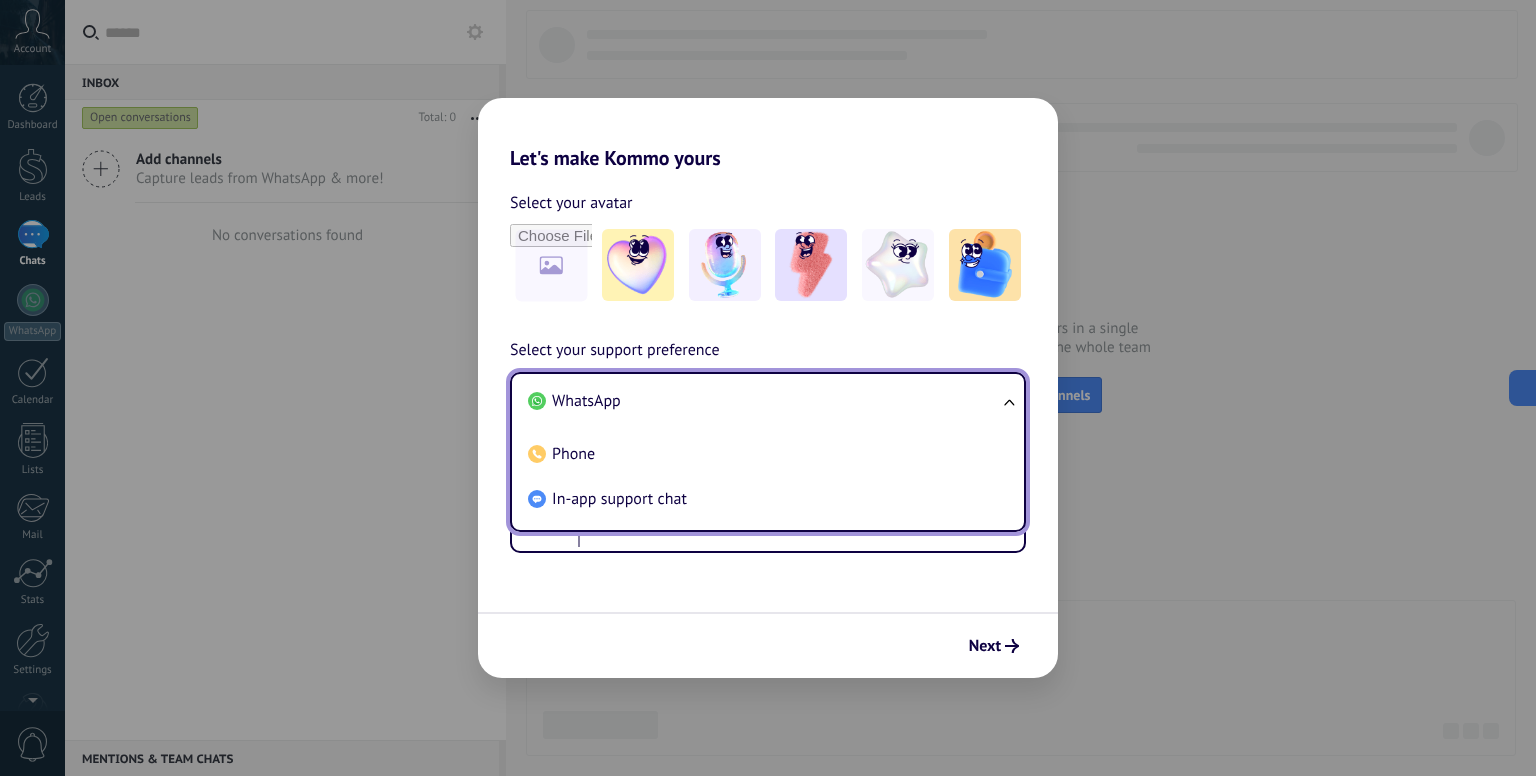 drag, startPoint x: 603, startPoint y: 492, endPoint x: 655, endPoint y: 499, distance: 52.46904 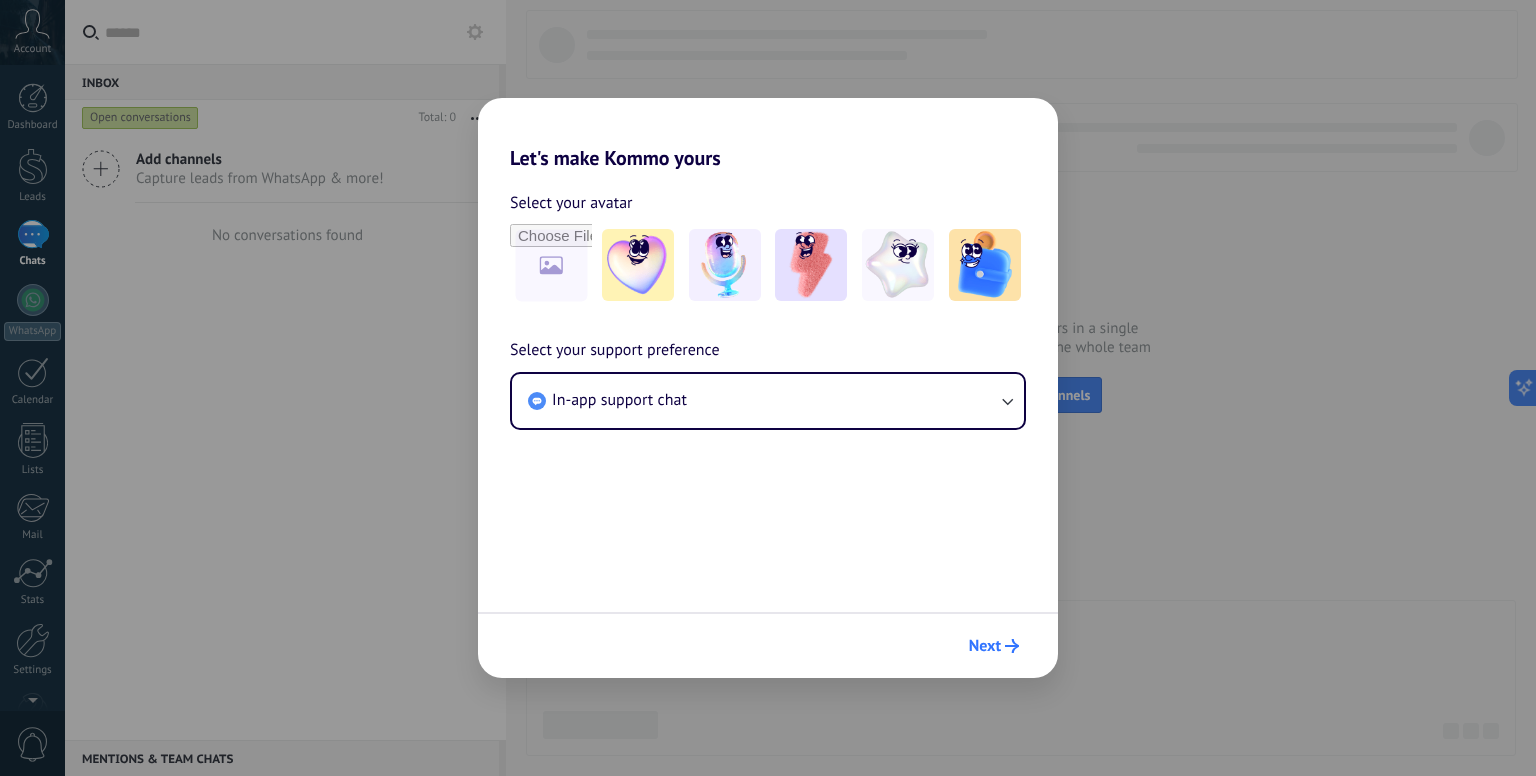 click on "Next" at bounding box center [985, 646] 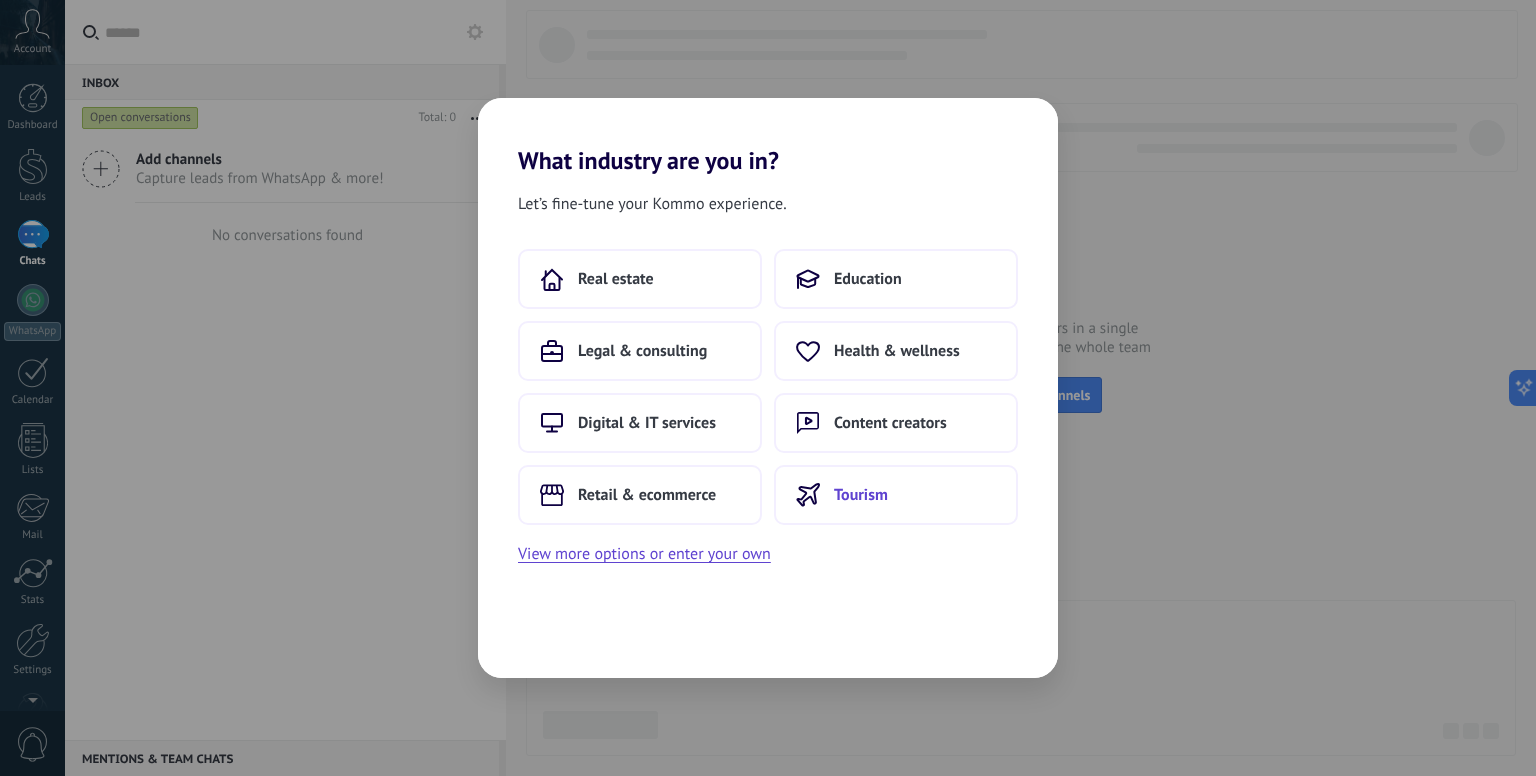 scroll, scrollTop: 0, scrollLeft: 0, axis: both 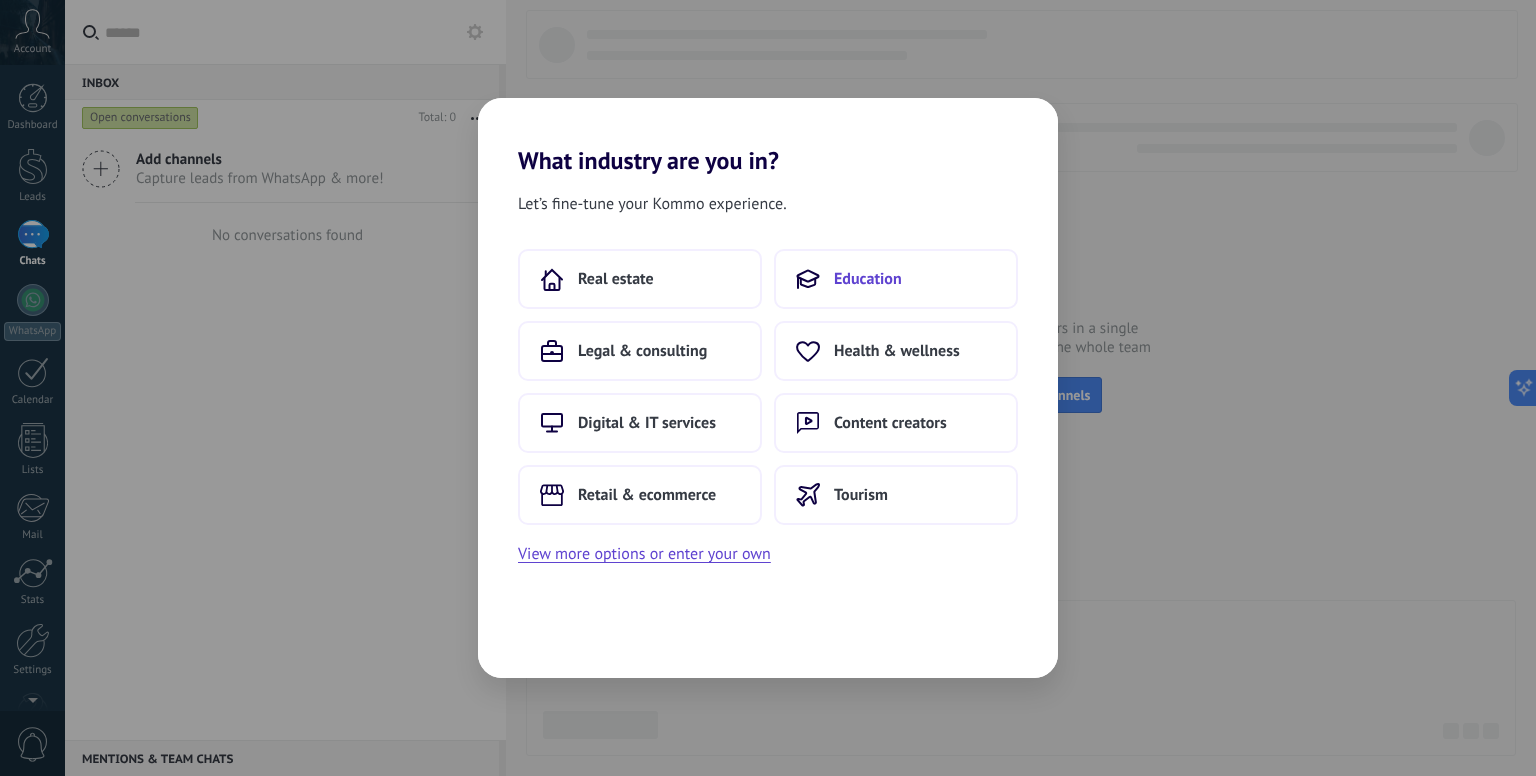 click on "Education" at bounding box center (896, 279) 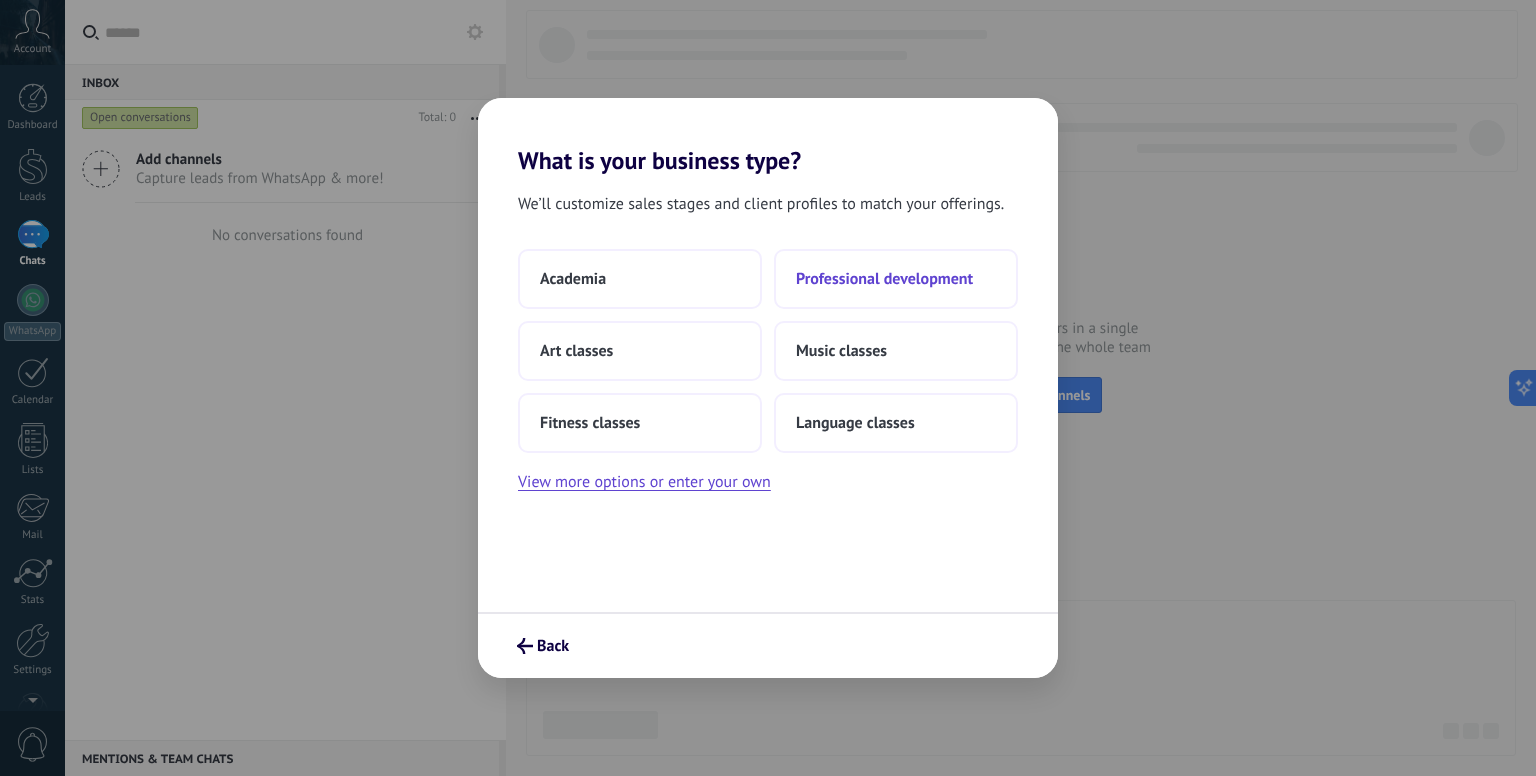 click on "Professional development" at bounding box center (884, 279) 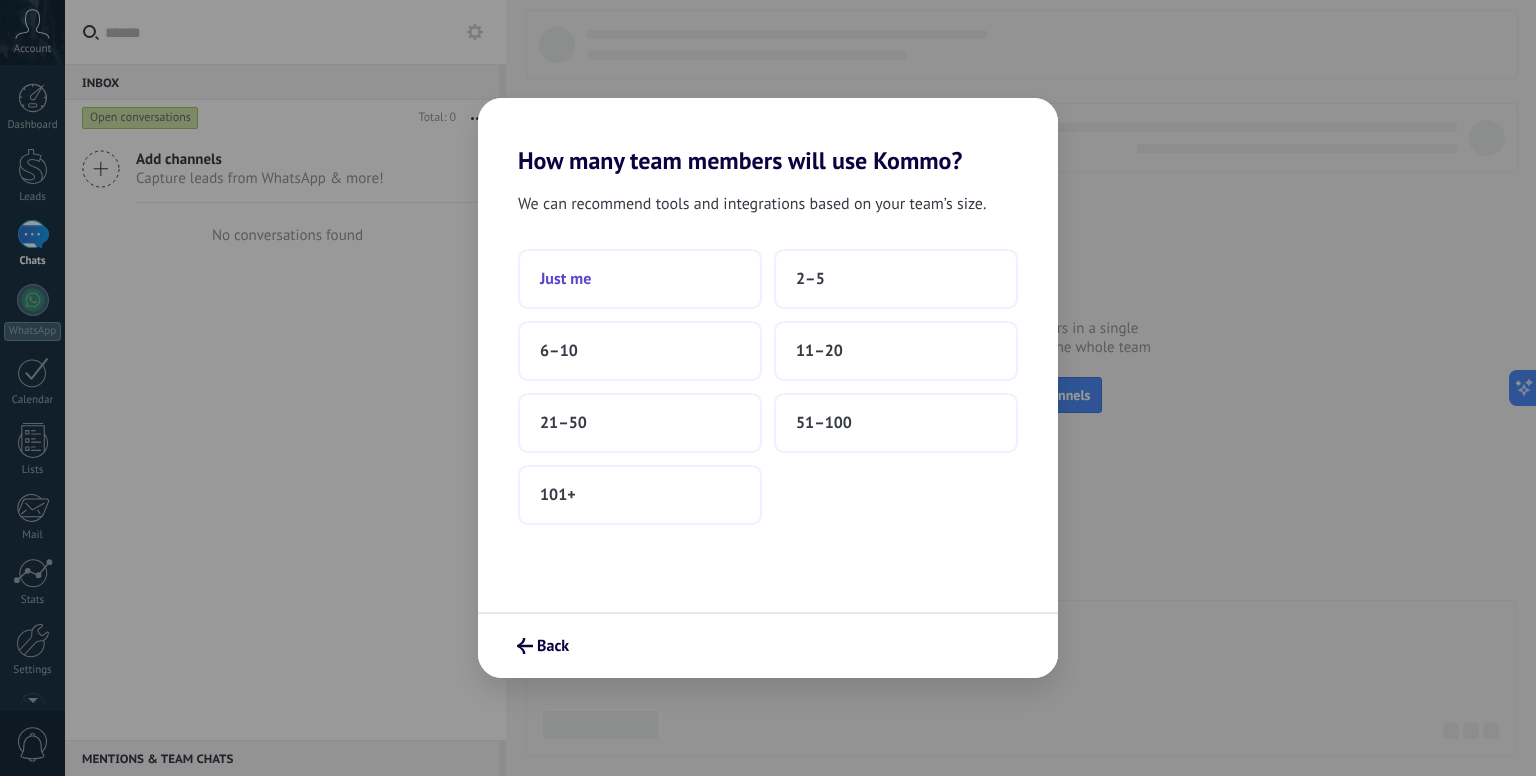 click on "Just me" at bounding box center (640, 279) 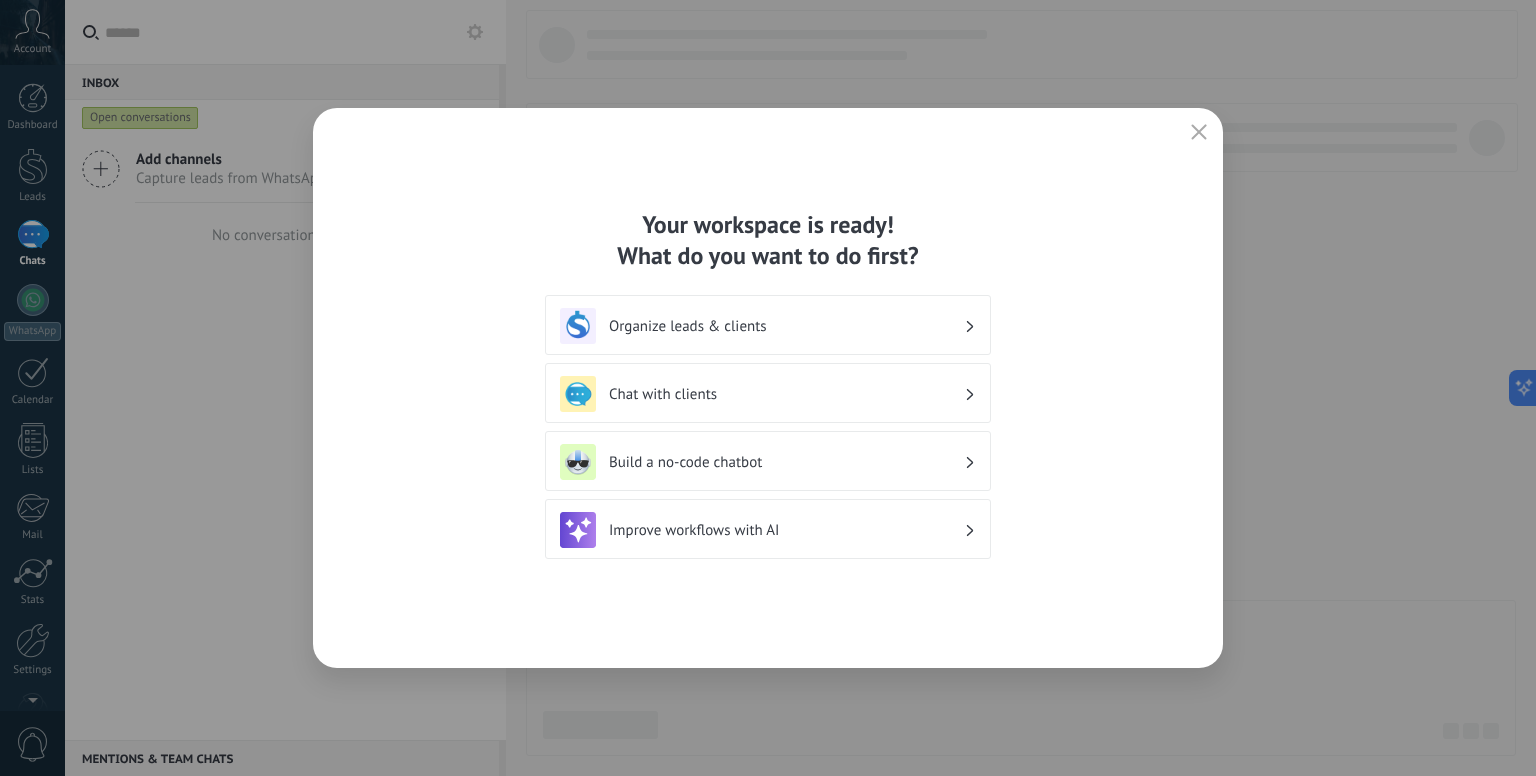 click 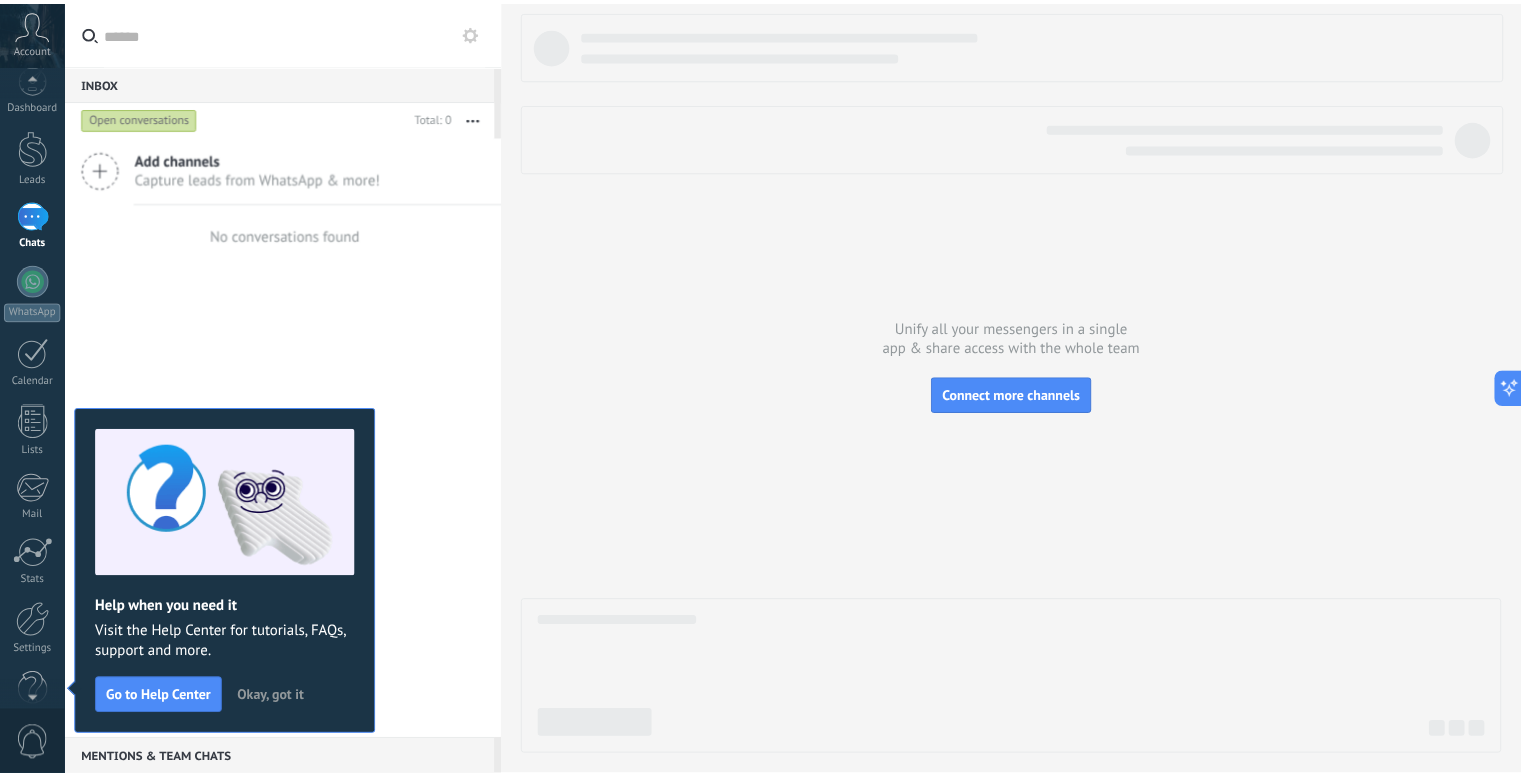 scroll, scrollTop: 0, scrollLeft: 0, axis: both 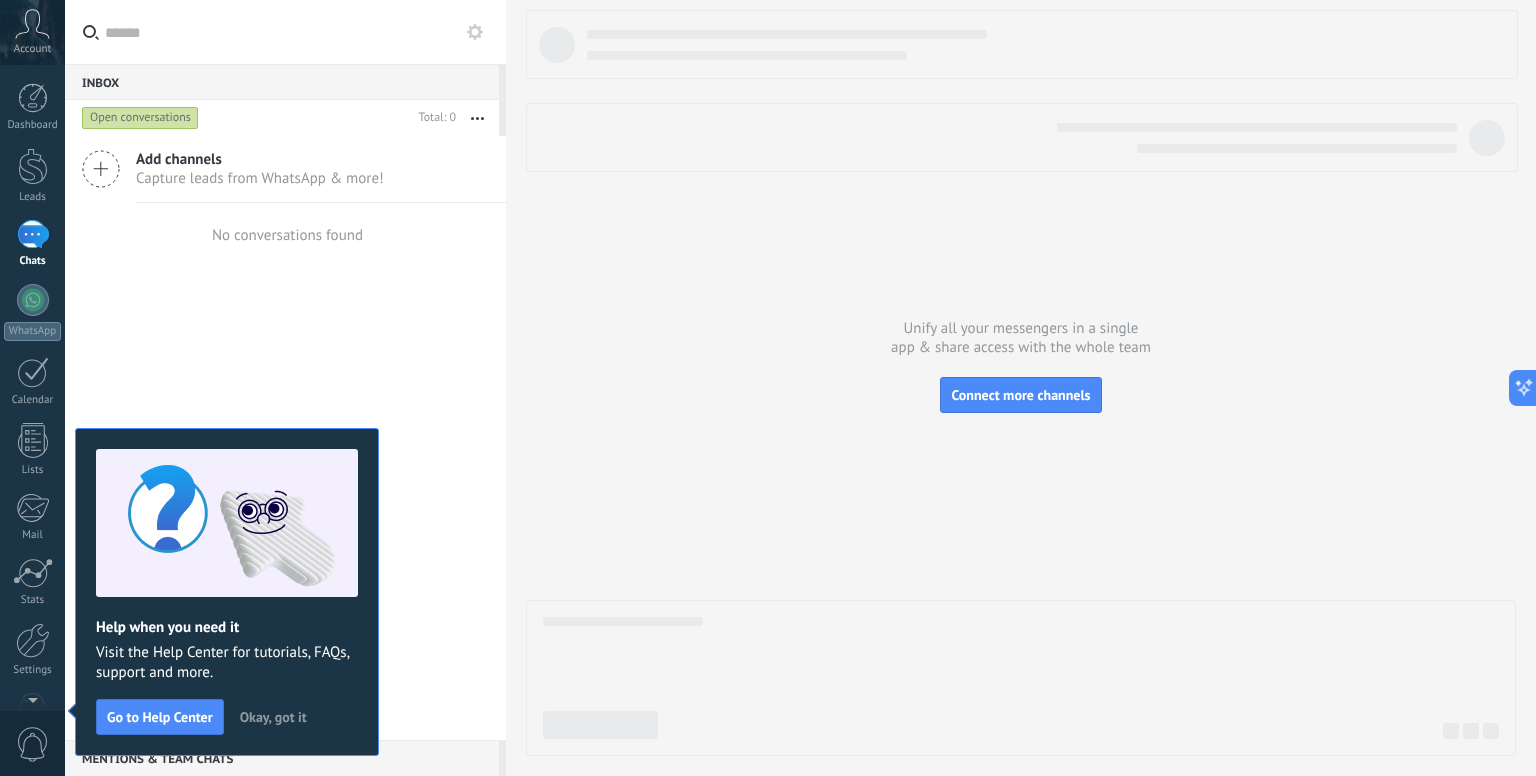 click on "Okay, got it" at bounding box center (273, 717) 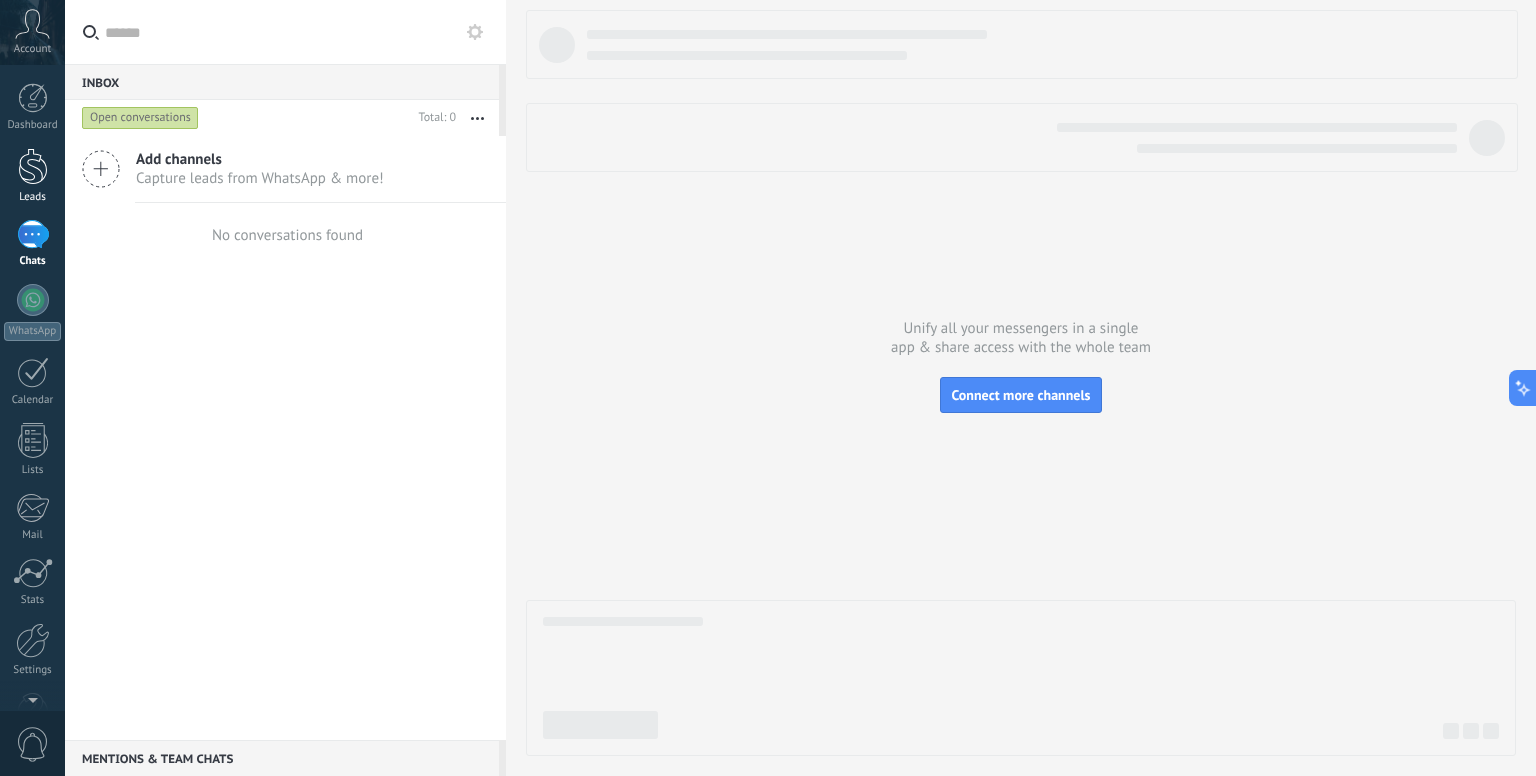 click at bounding box center [33, 166] 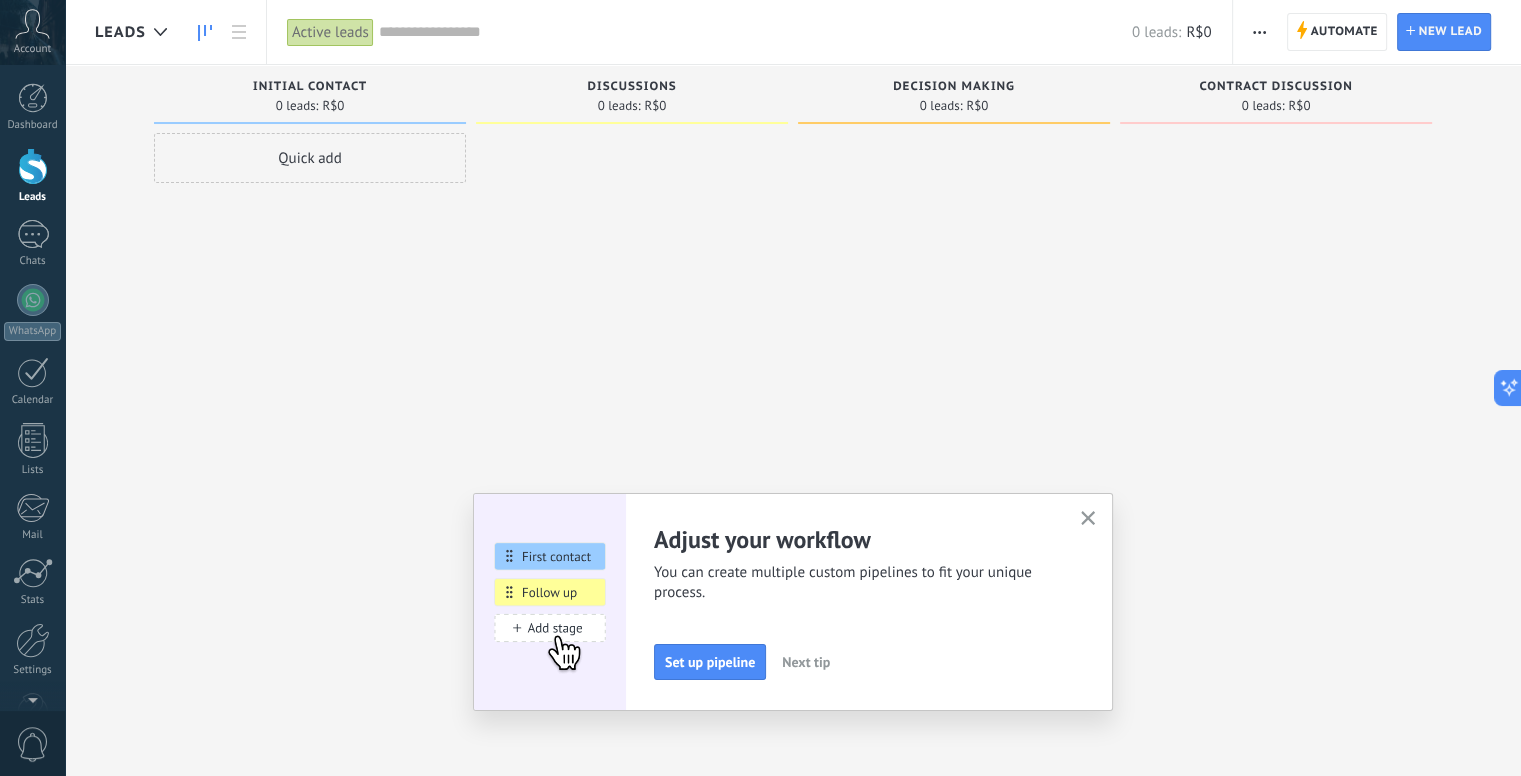 click on "Account" at bounding box center (32, 32) 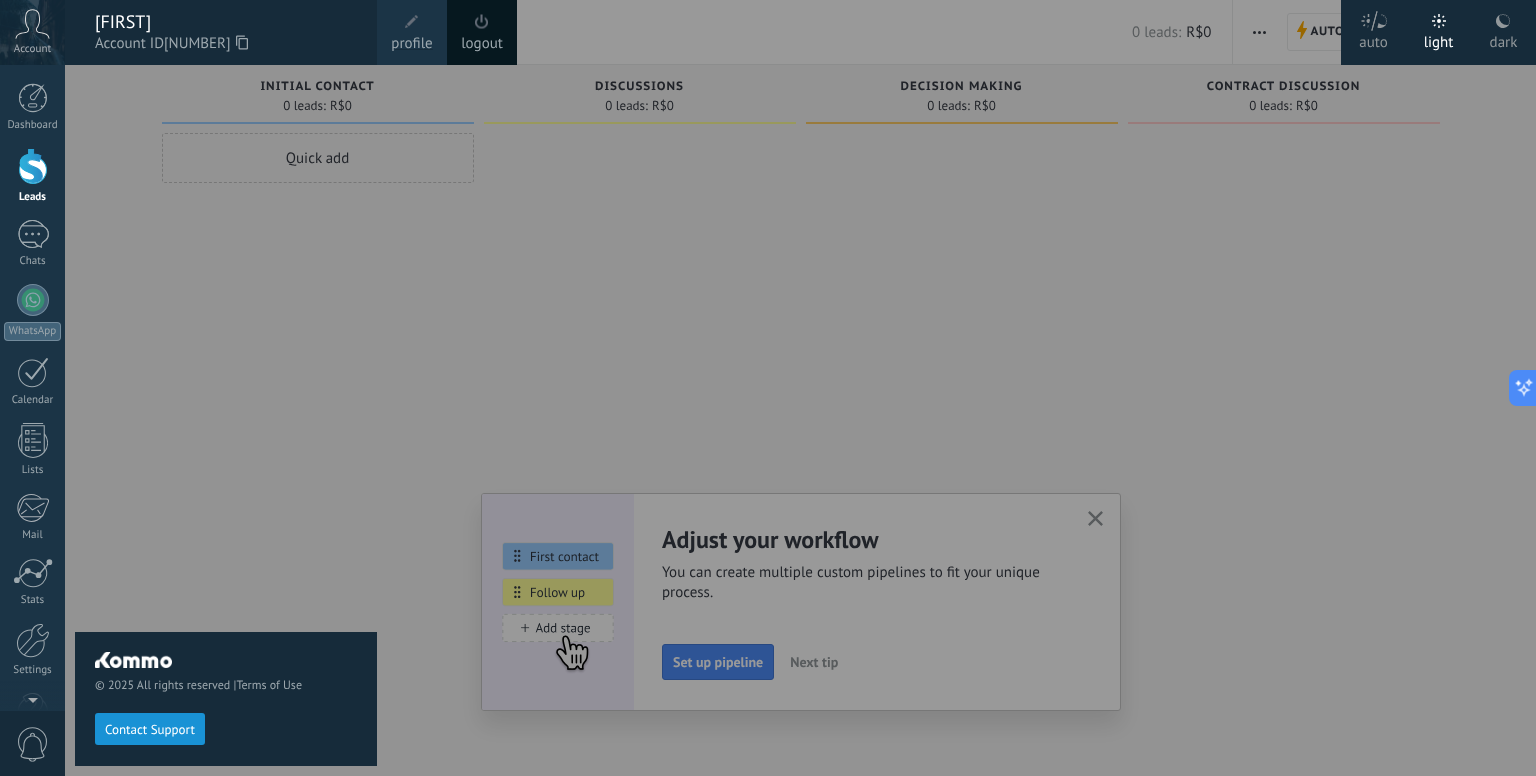 click at bounding box center (412, 22) 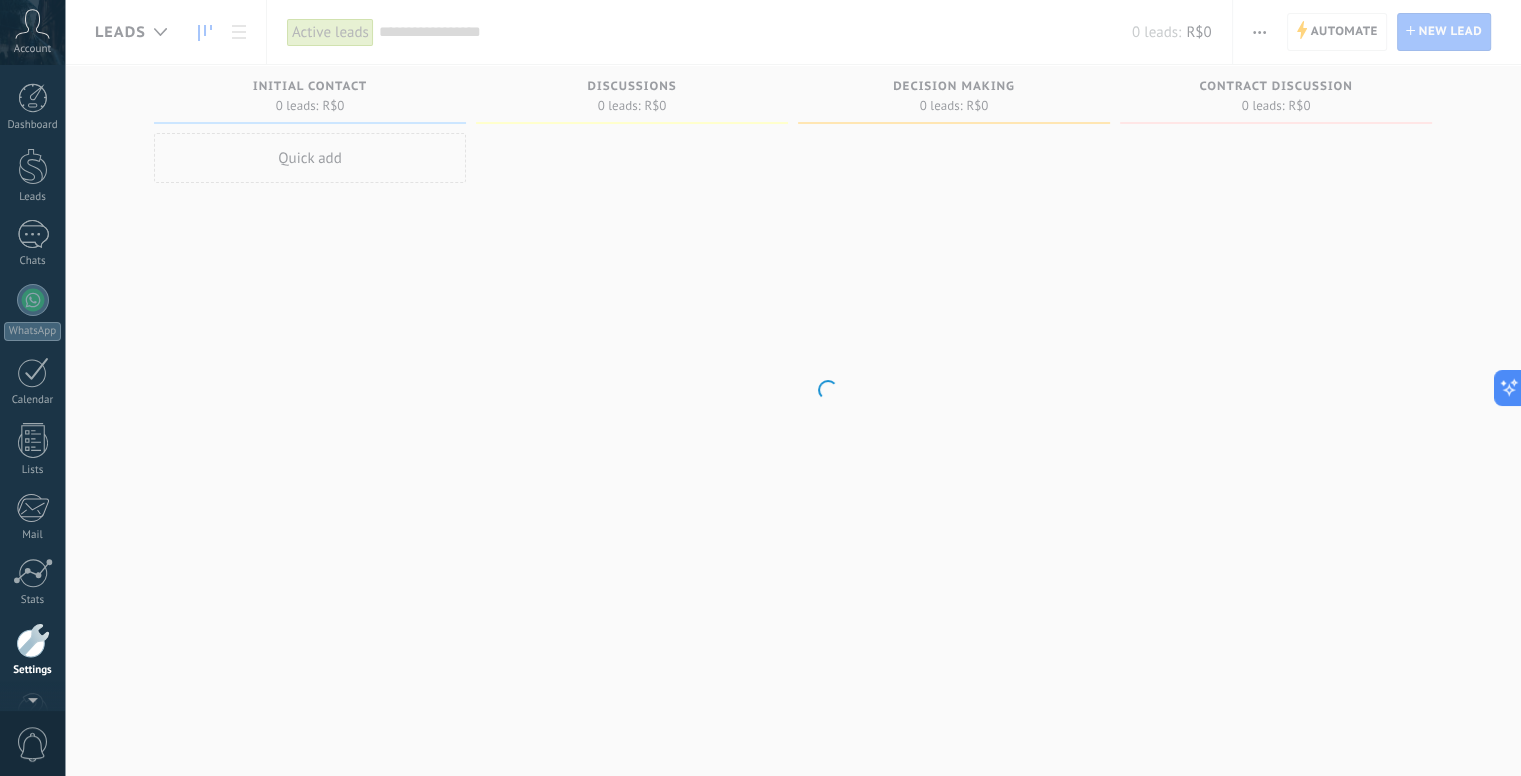scroll, scrollTop: 55, scrollLeft: 0, axis: vertical 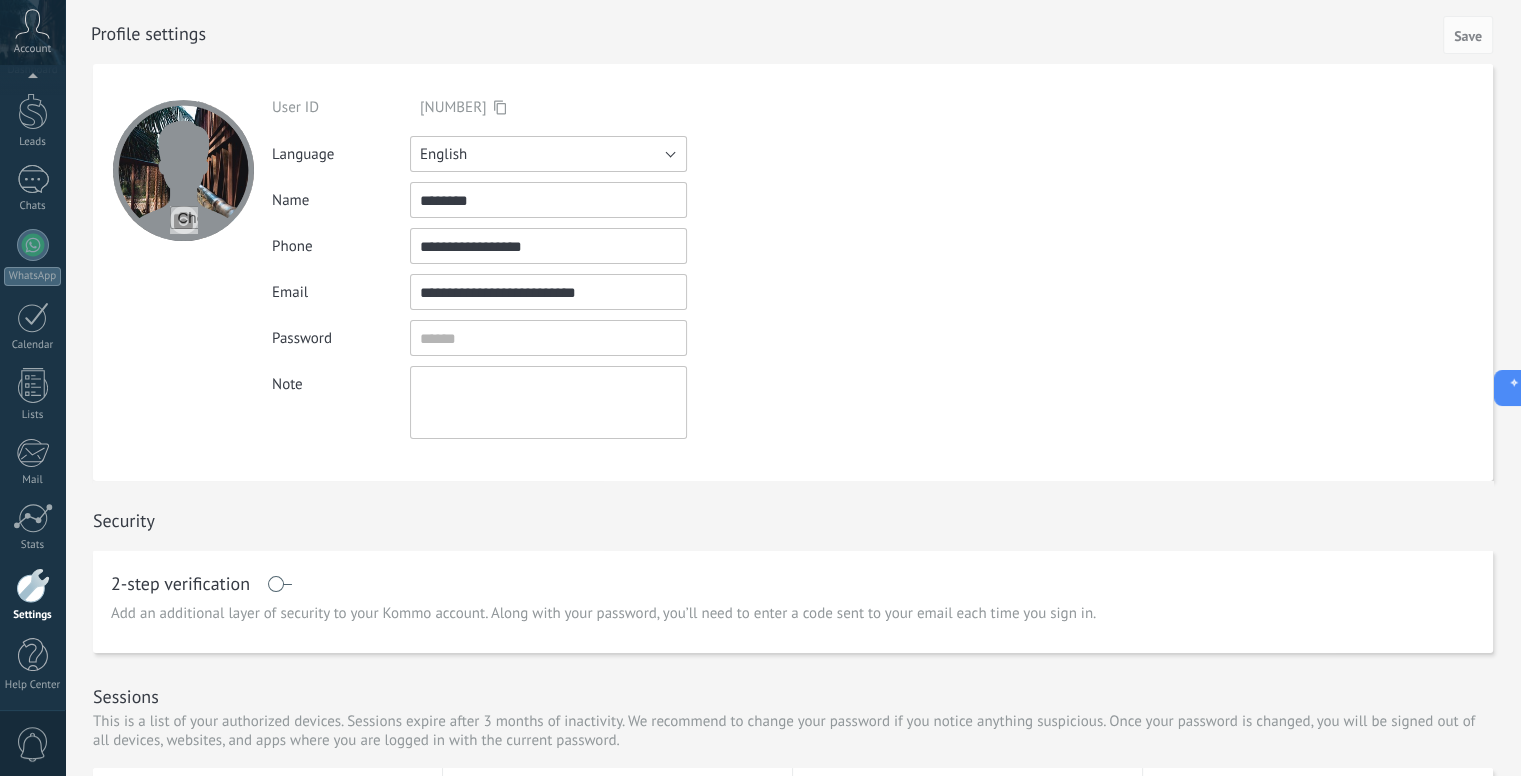 click on "English" at bounding box center [548, 154] 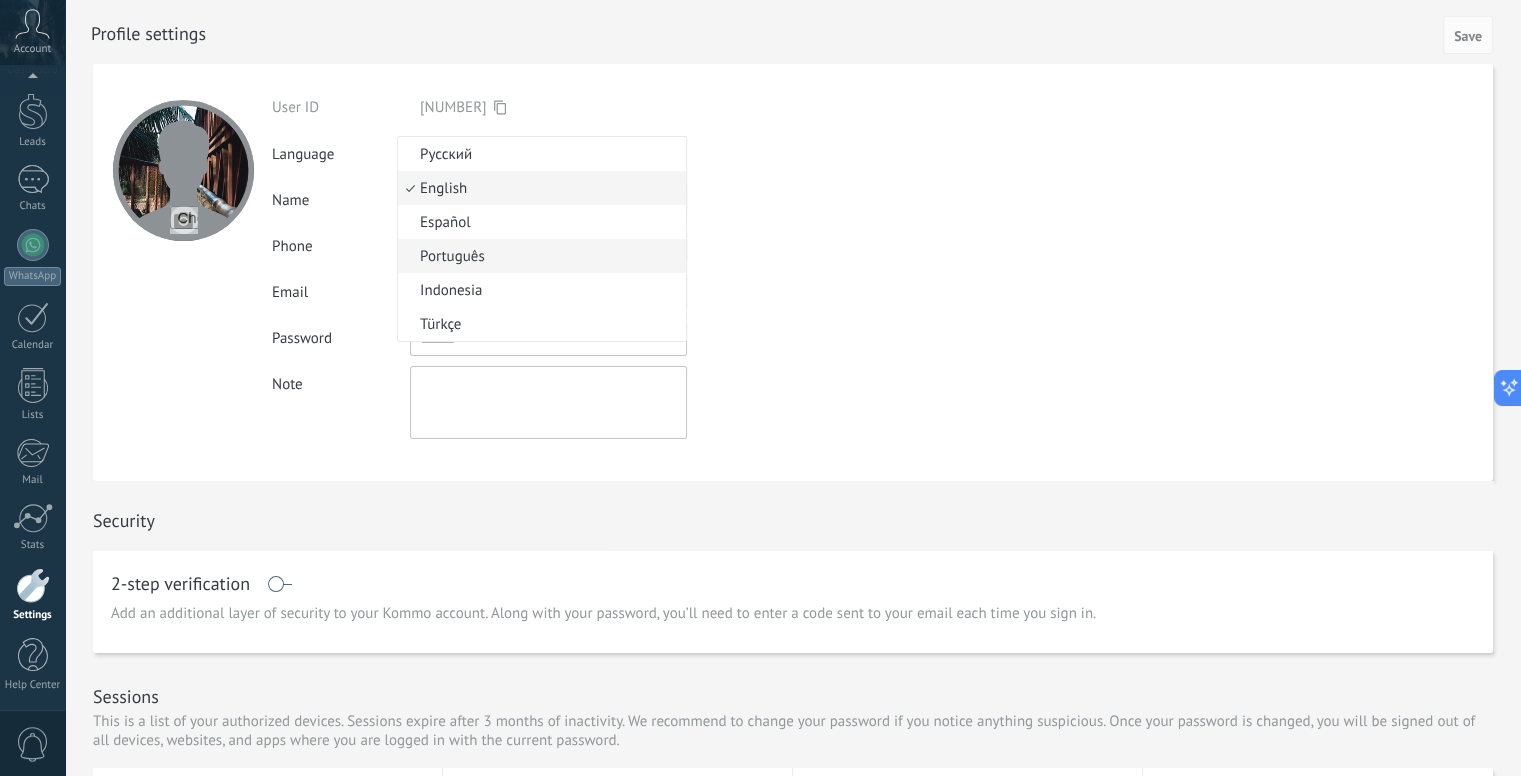 click on "Português" at bounding box center [539, 256] 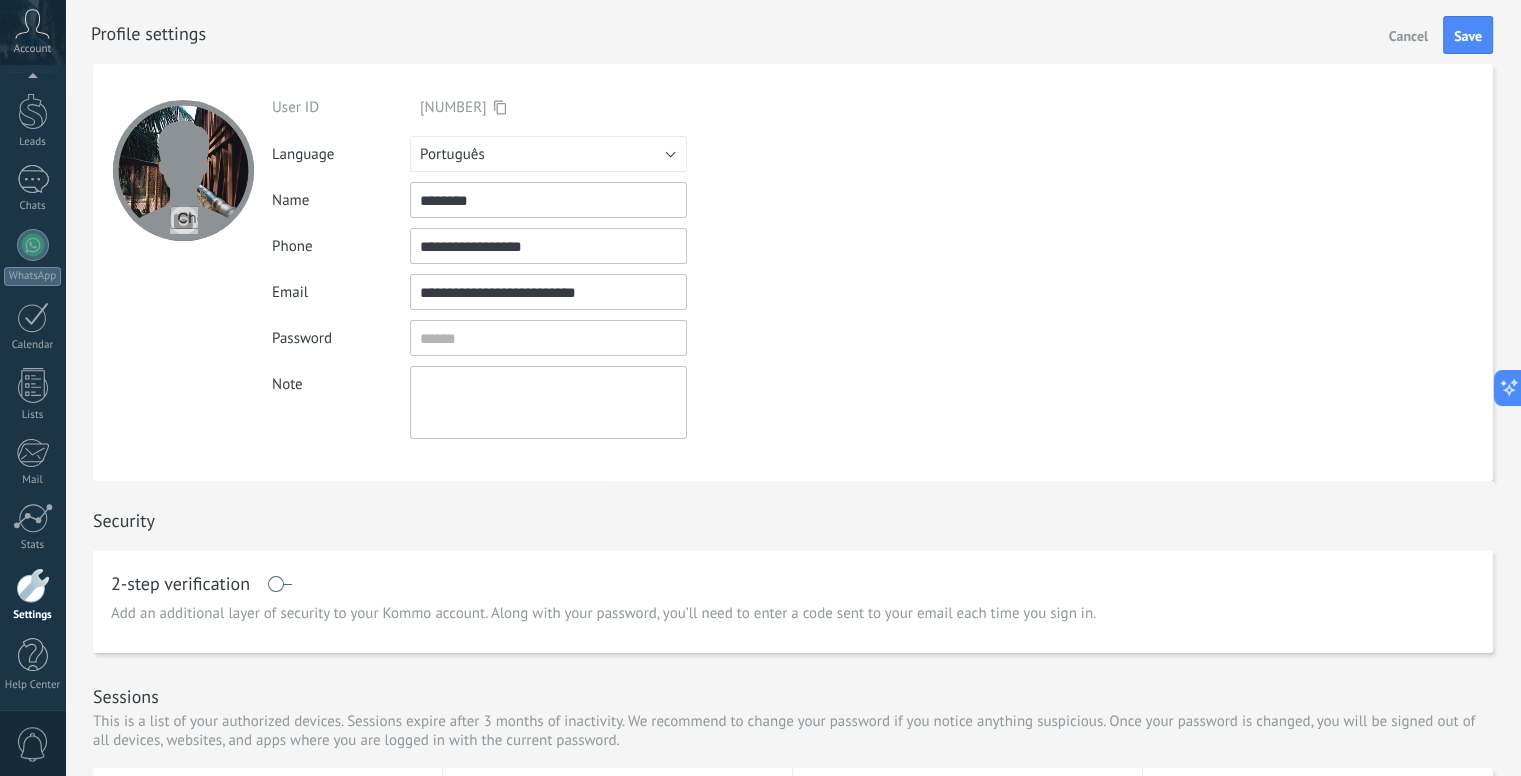 click on "Name ********" at bounding box center [564, 200] 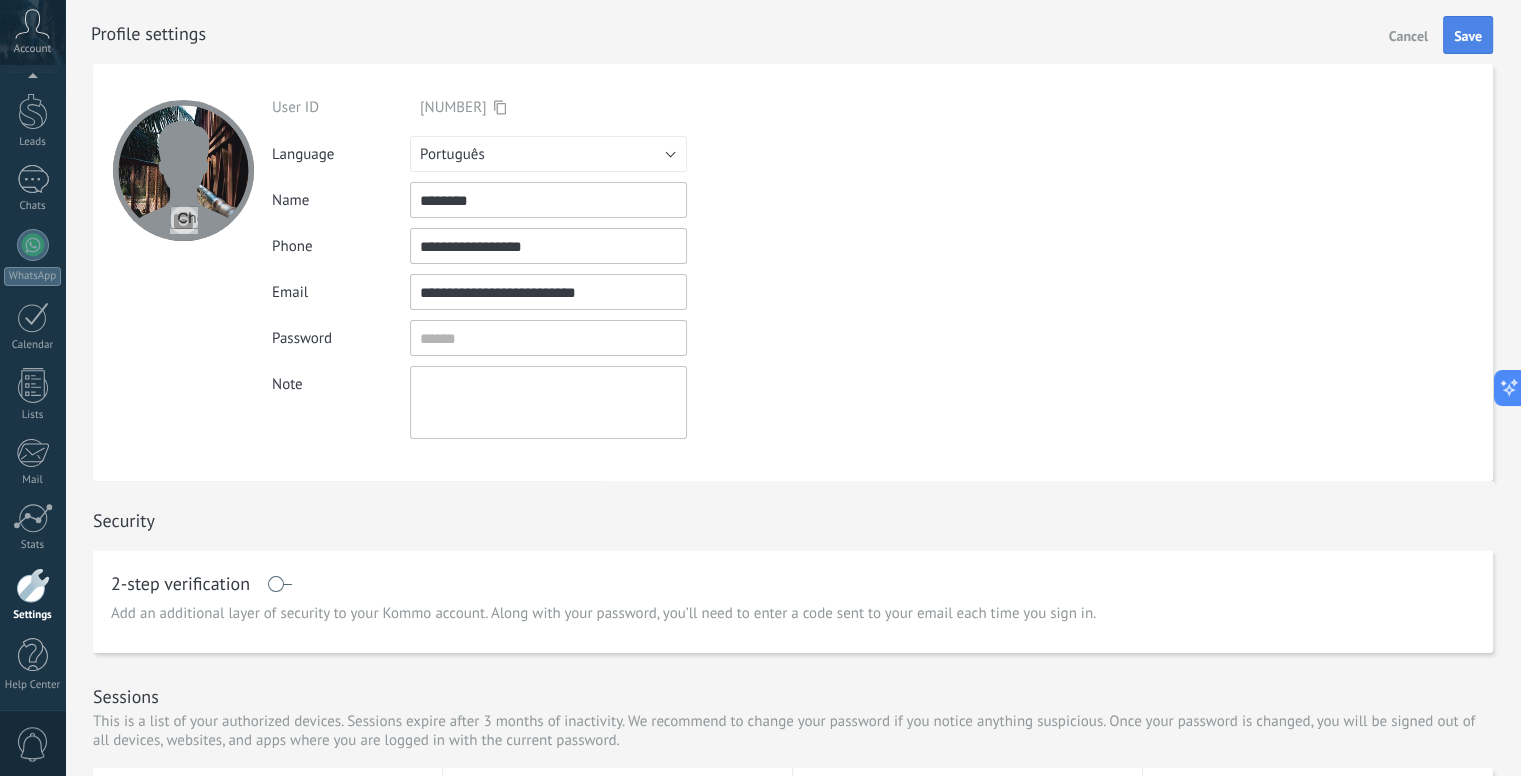 click on "Save" at bounding box center [1468, 36] 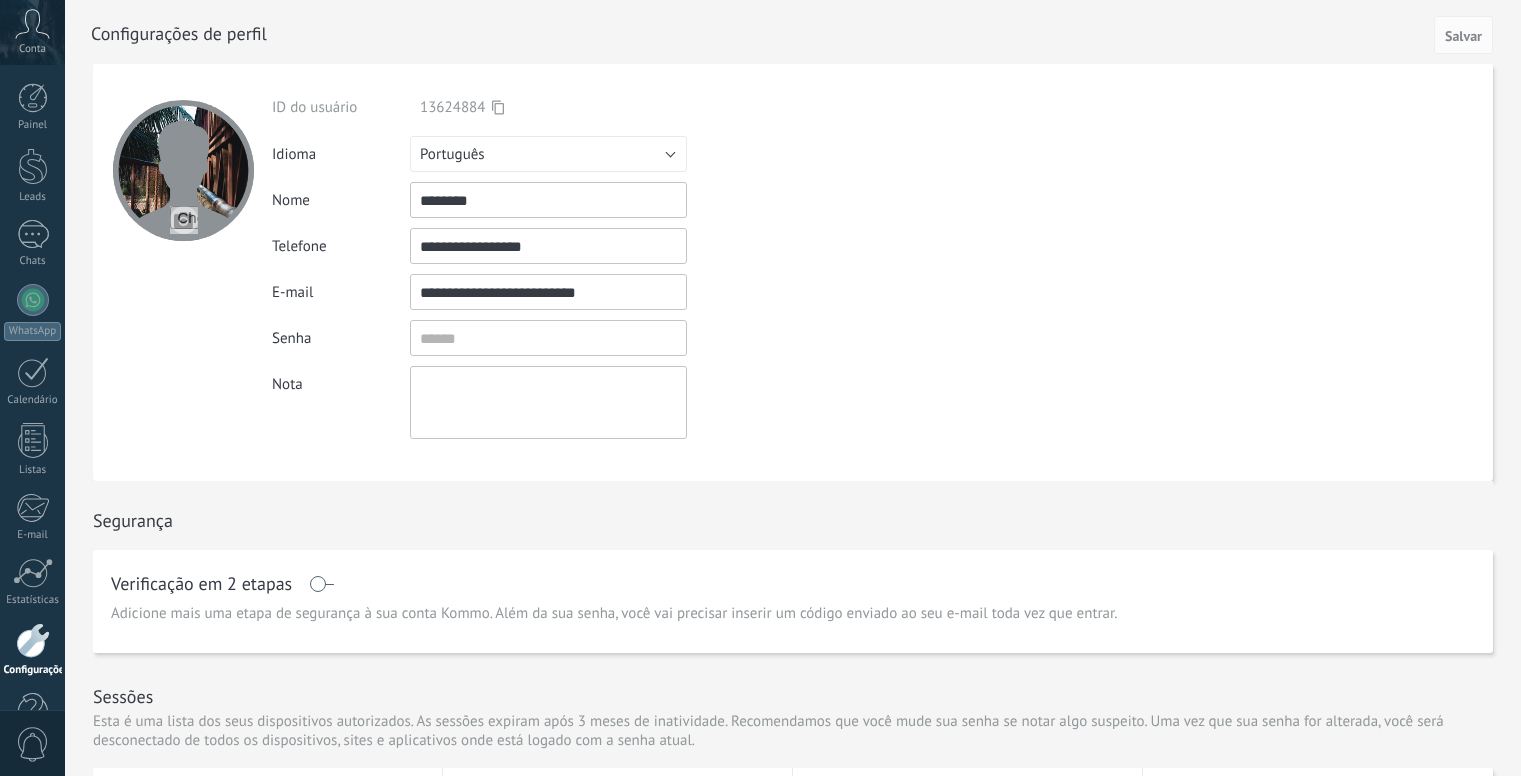 scroll, scrollTop: 0, scrollLeft: 0, axis: both 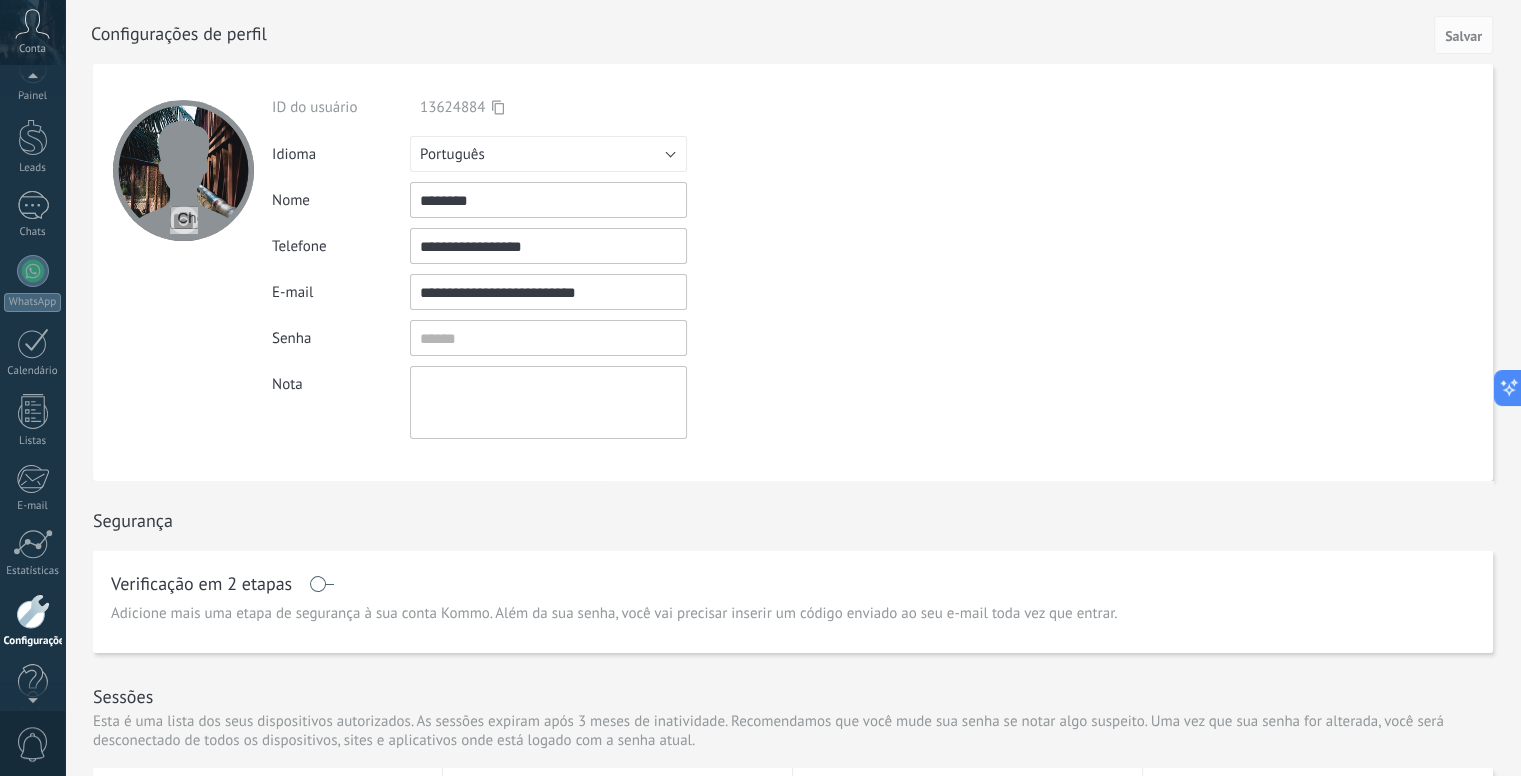 click at bounding box center (33, 611) 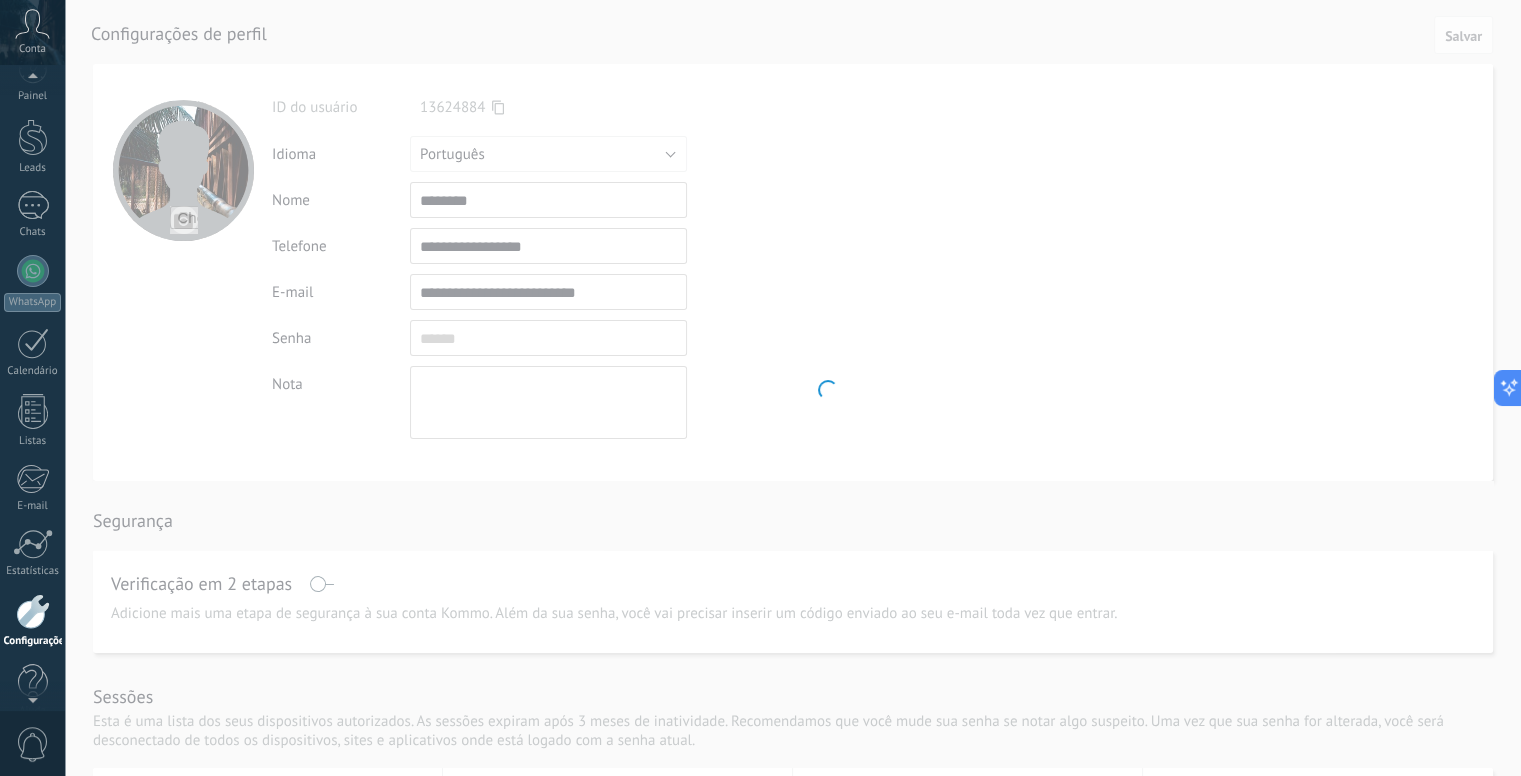 scroll, scrollTop: 55, scrollLeft: 0, axis: vertical 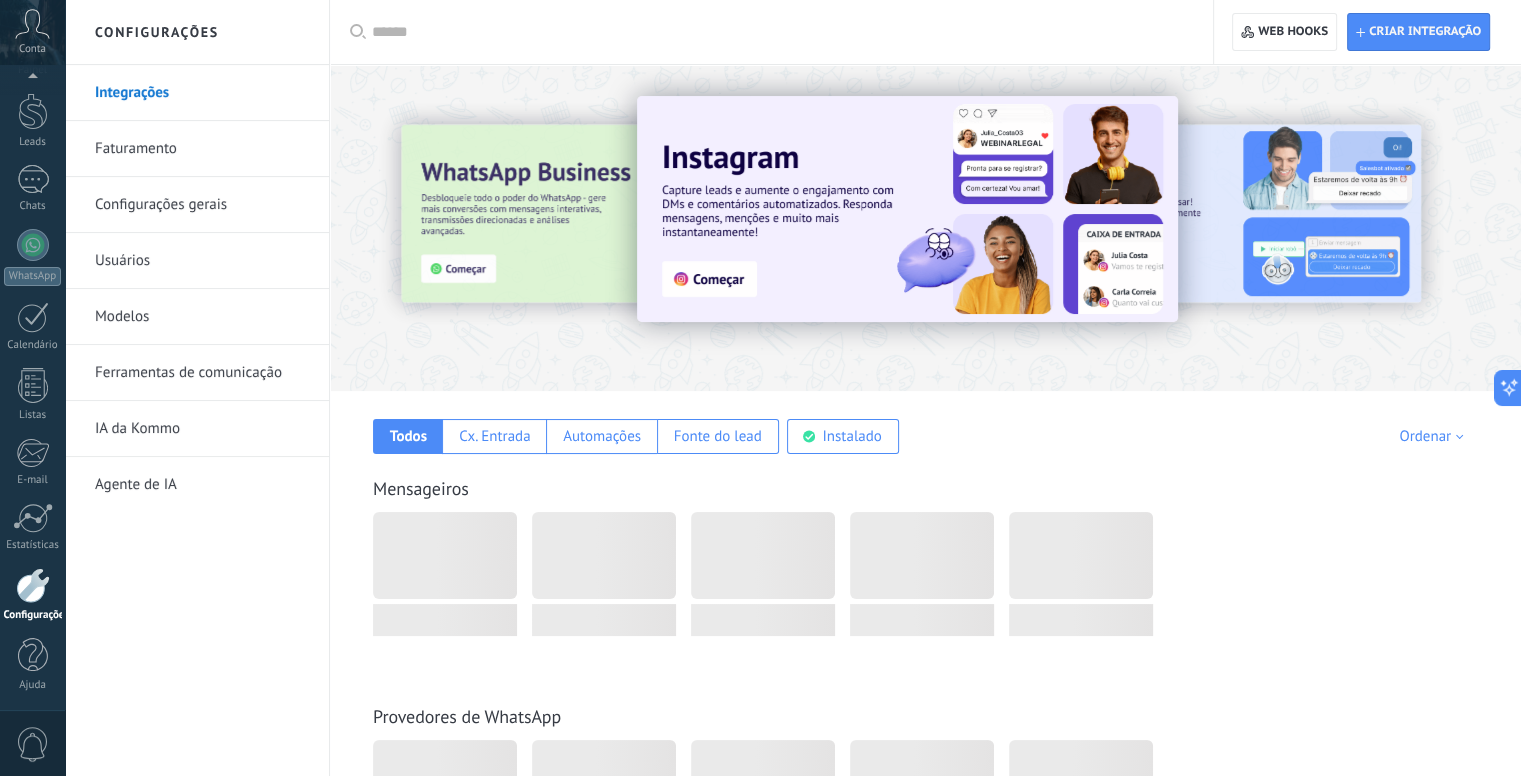 click on "Configurações gerais" at bounding box center (202, 205) 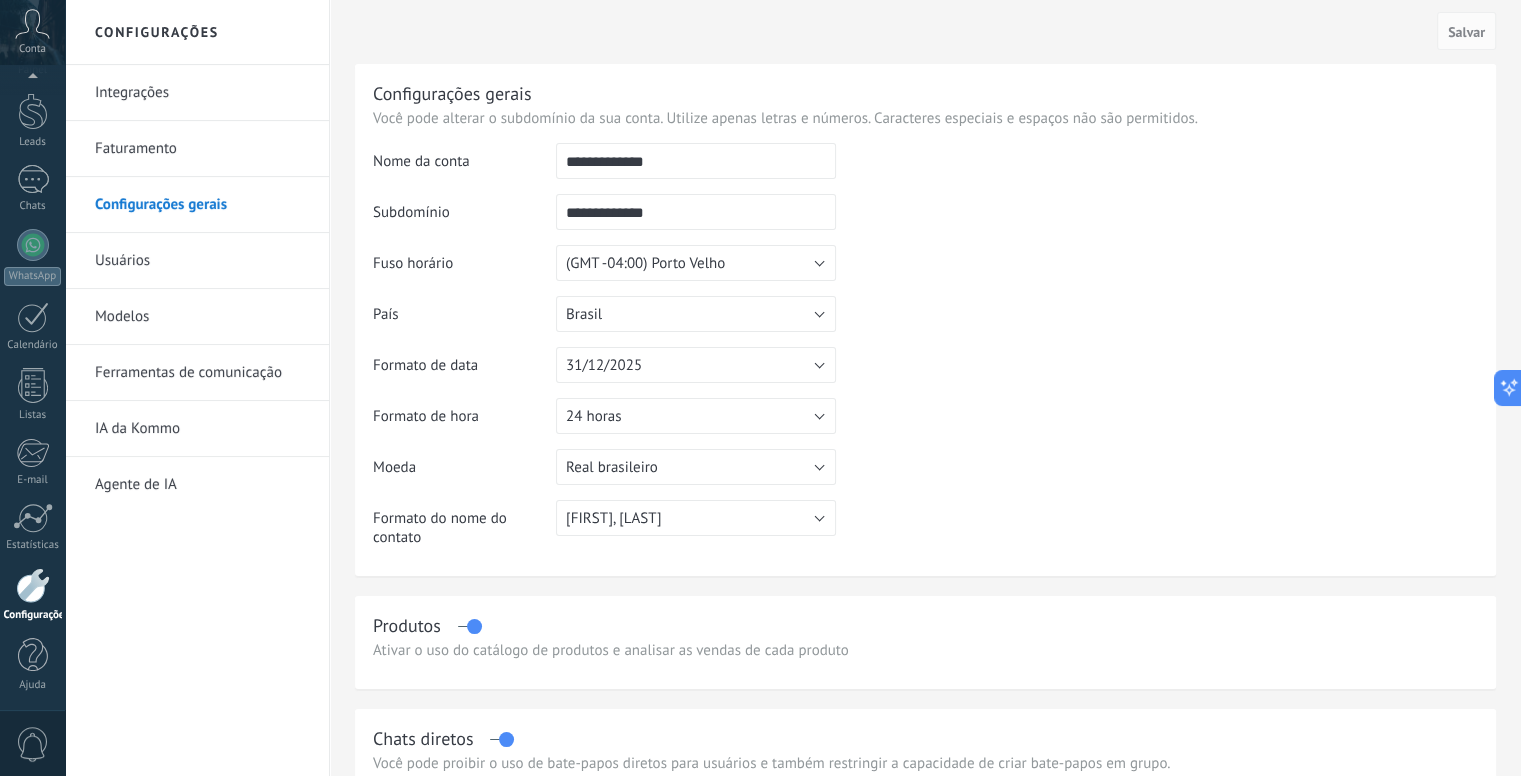 click on "**********" at bounding box center (696, 161) 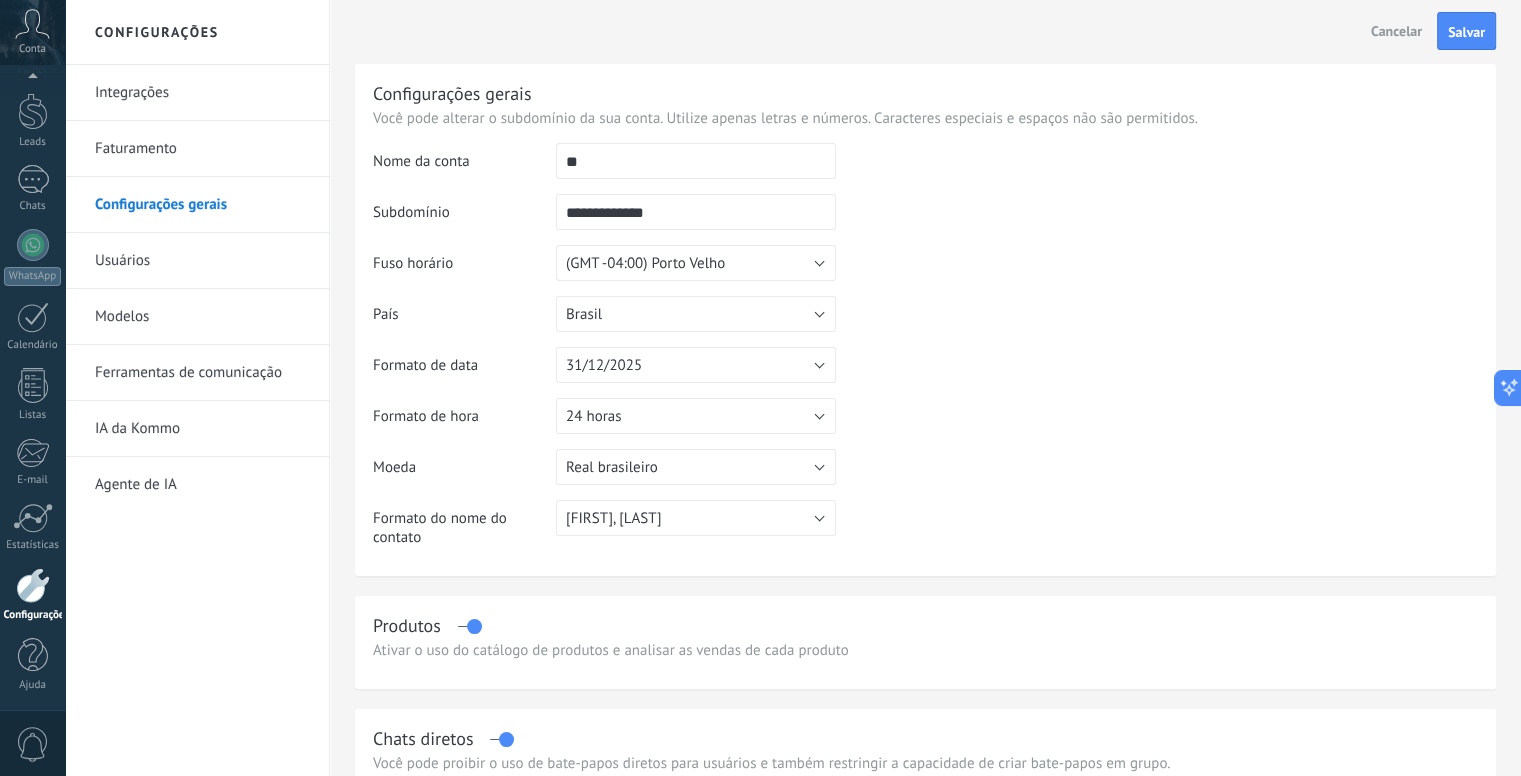 type on "*" 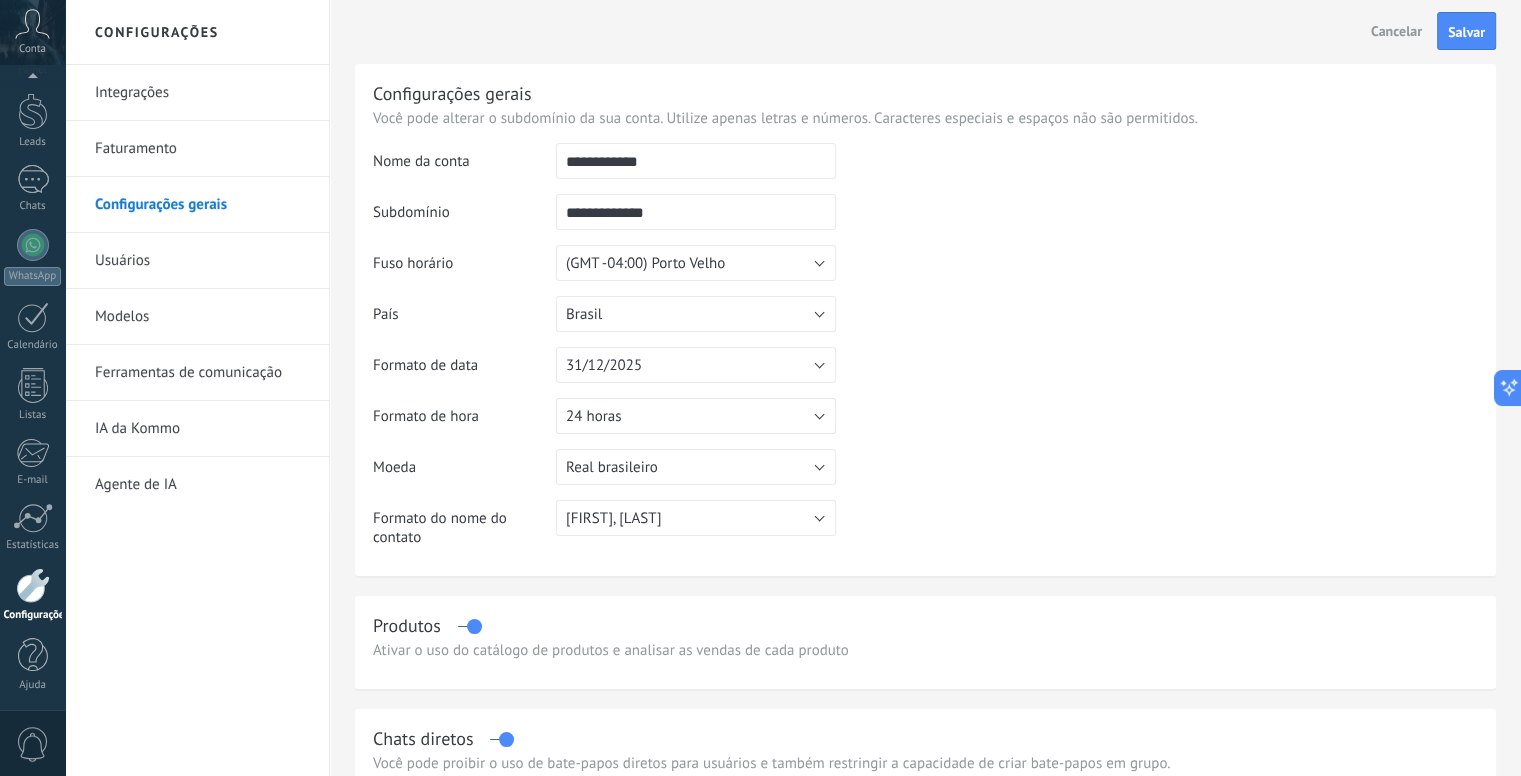 type on "**********" 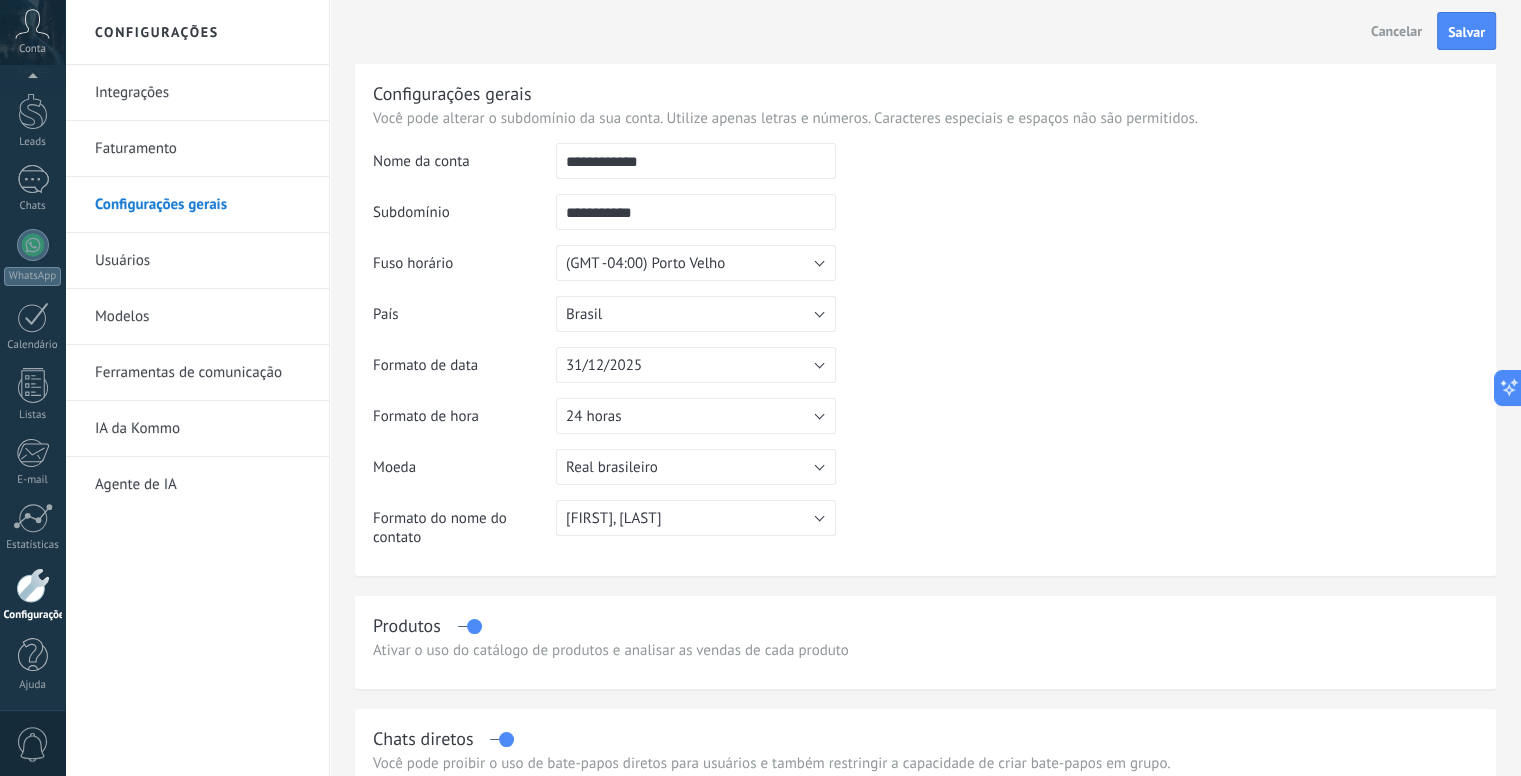type on "**********" 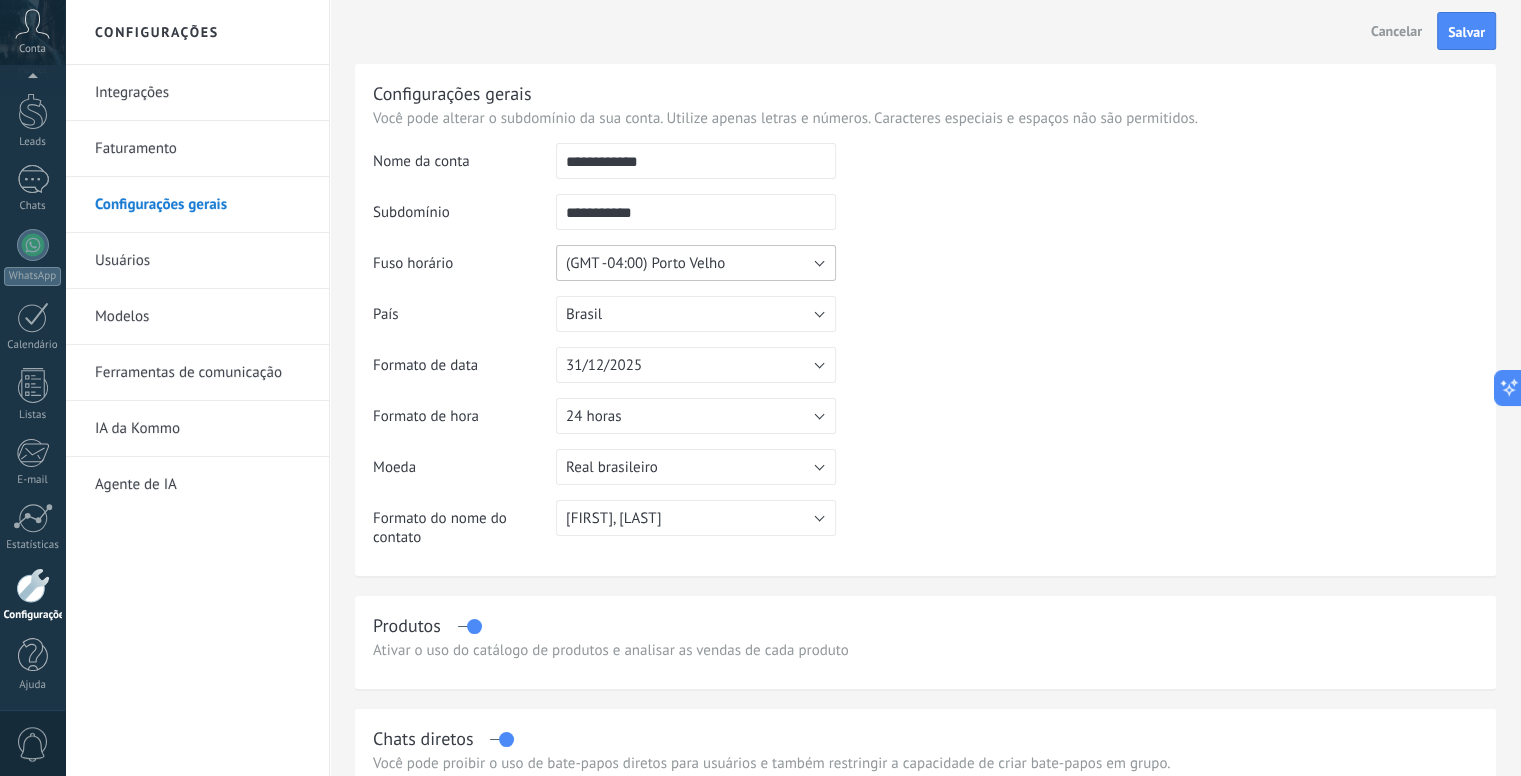 click on "(GMT -04:00) Porto Velho" at bounding box center [645, 263] 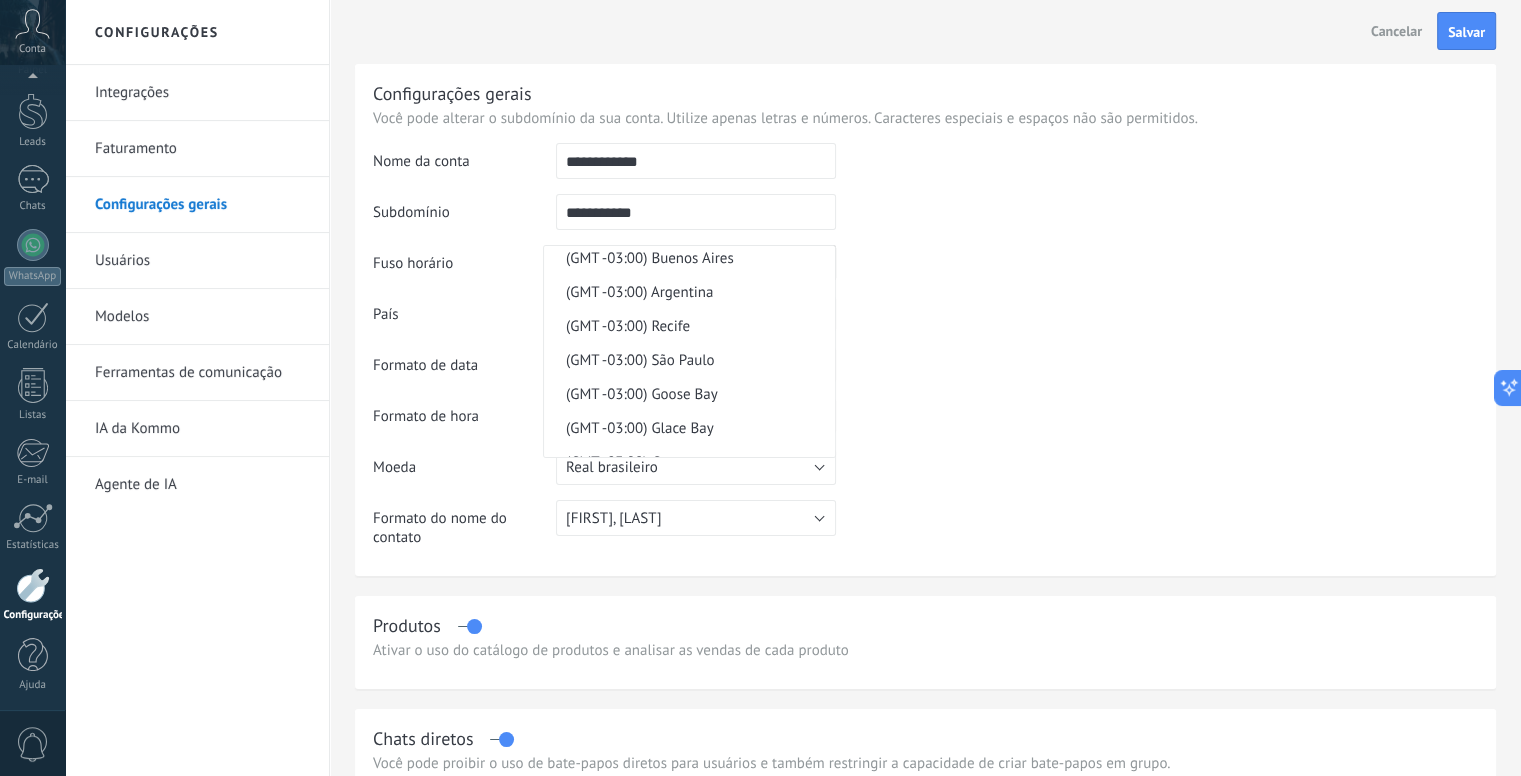 scroll, scrollTop: 9944, scrollLeft: 0, axis: vertical 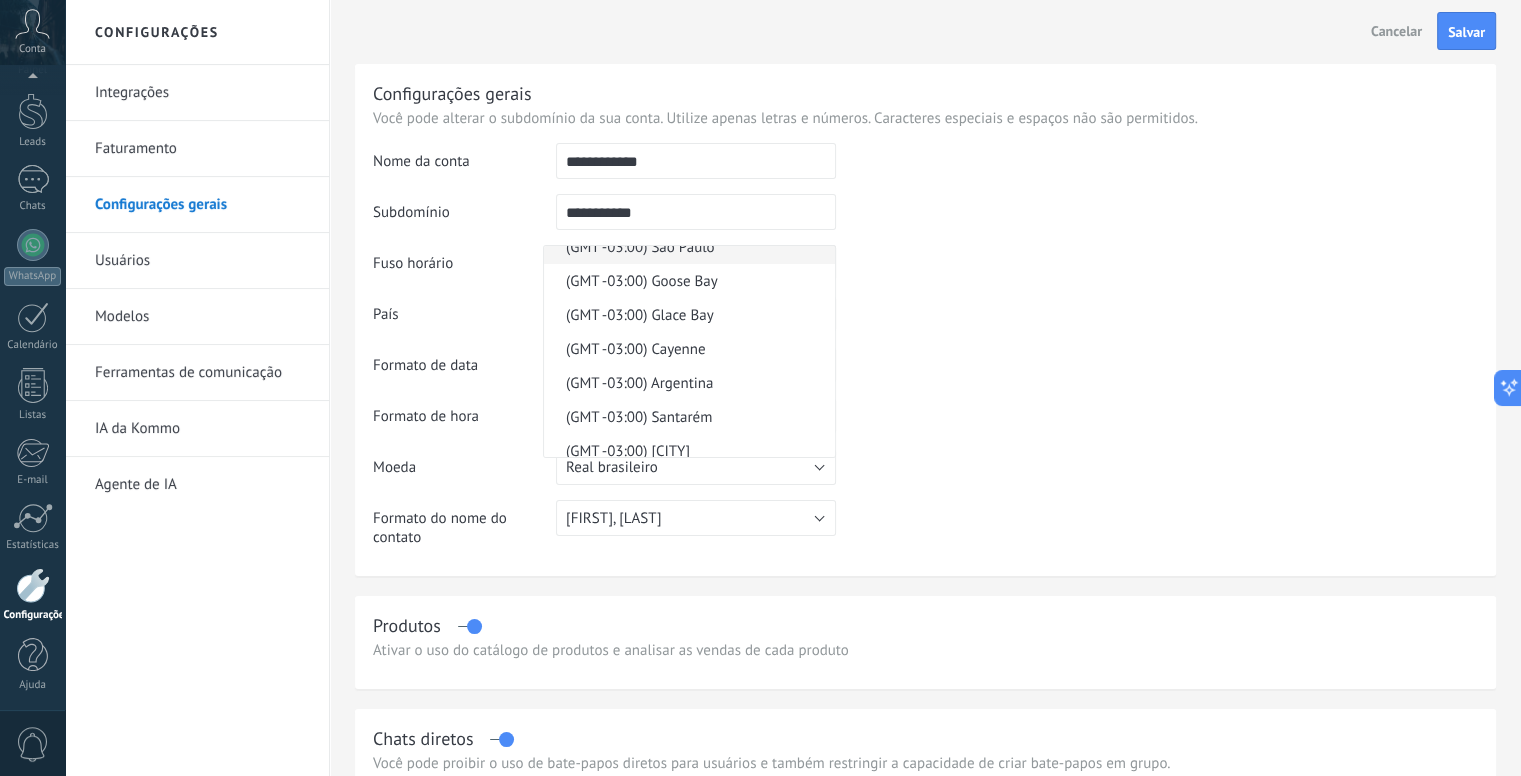 click on "(GMT -03:00) São Paulo" at bounding box center [686, 247] 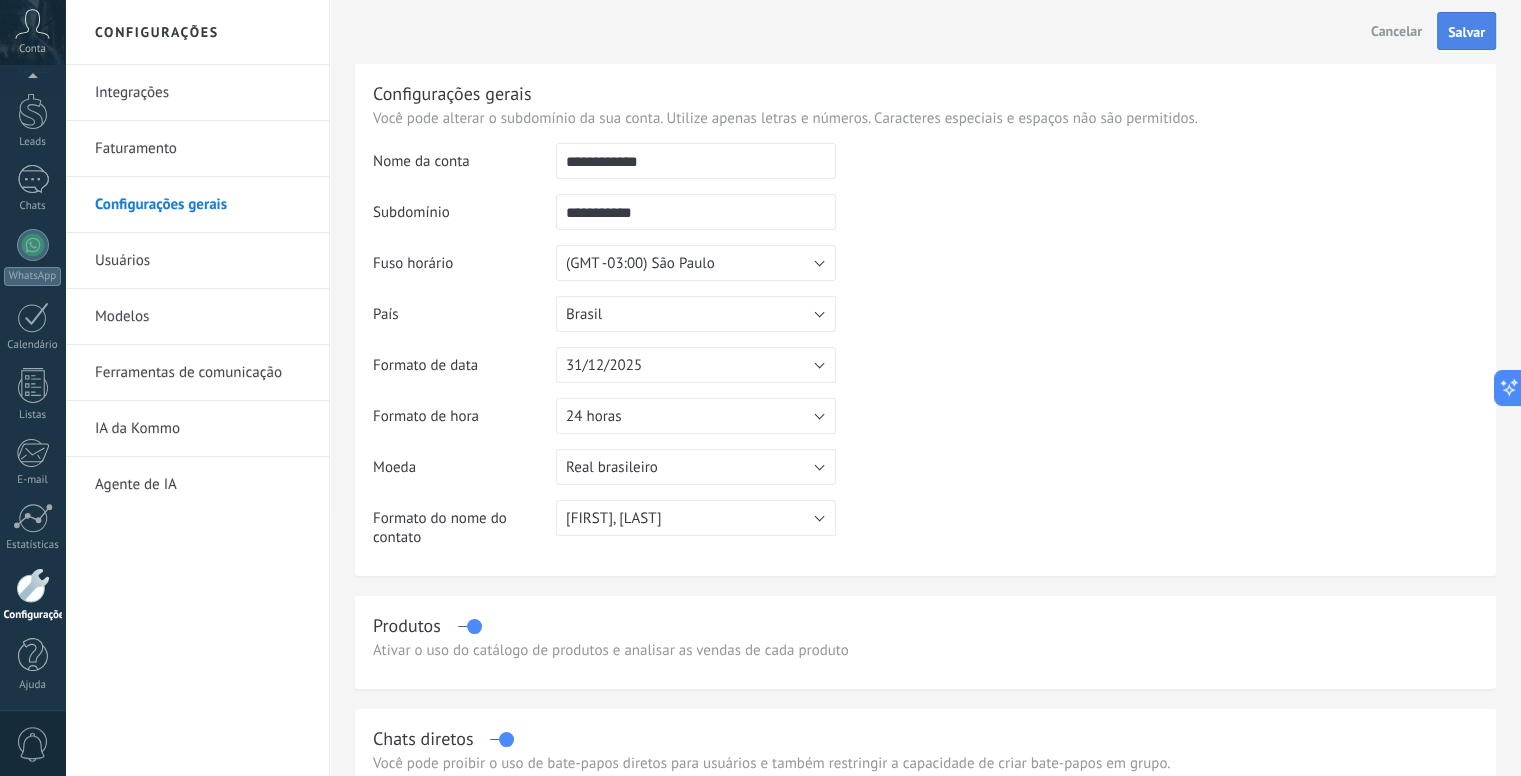 click on "Salvar" at bounding box center [1466, 31] 